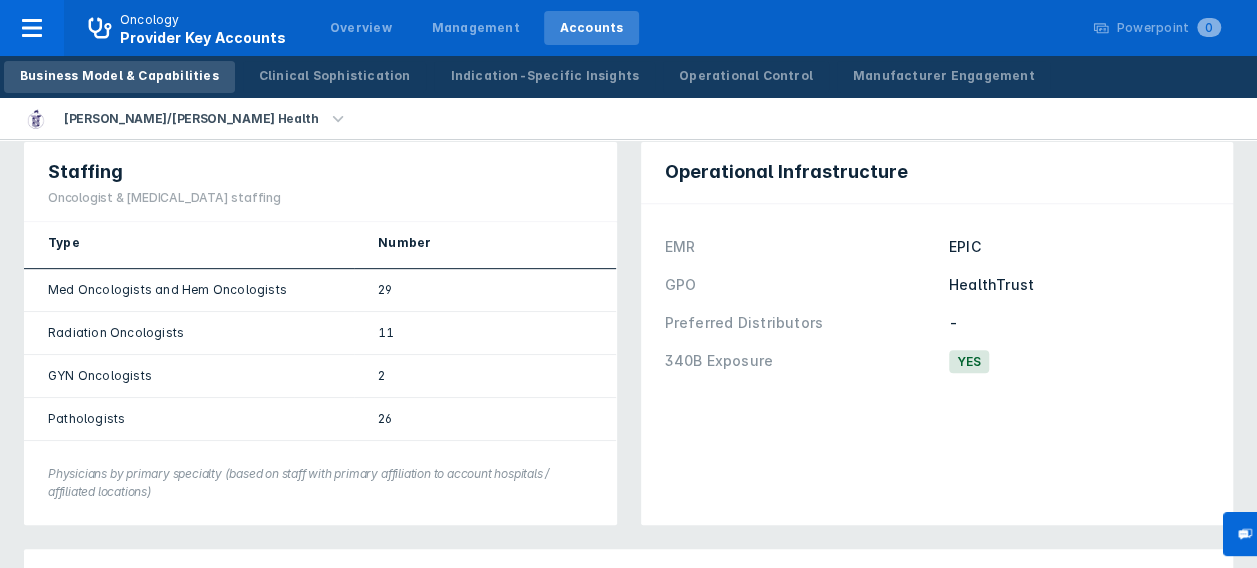 scroll, scrollTop: 0, scrollLeft: 0, axis: both 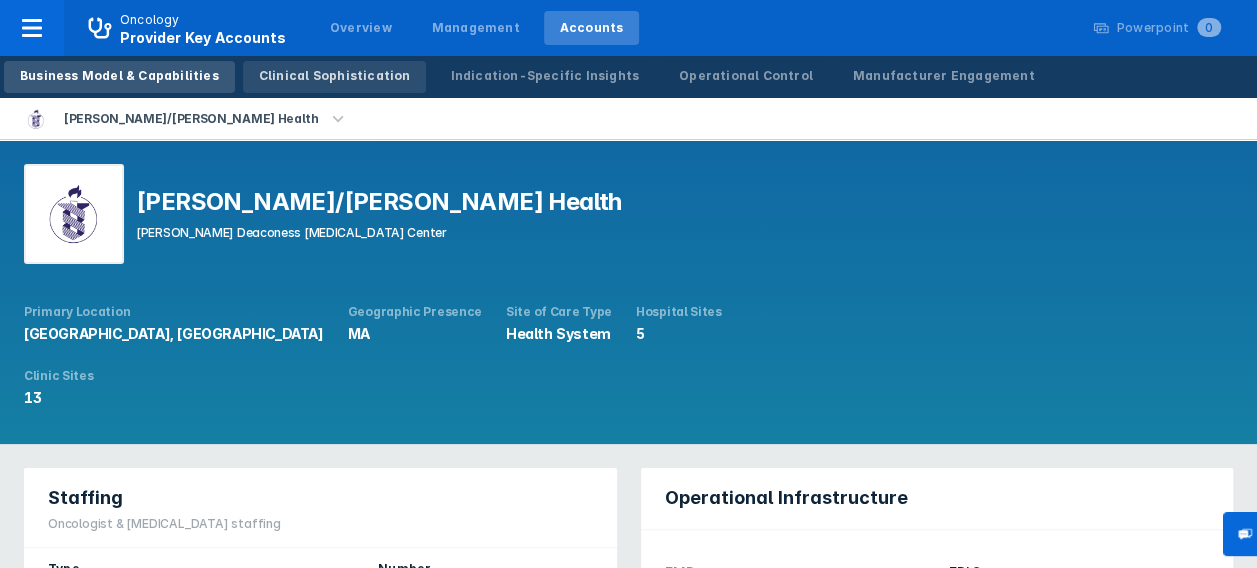 click on "Clinical Sophistication" at bounding box center [335, 76] 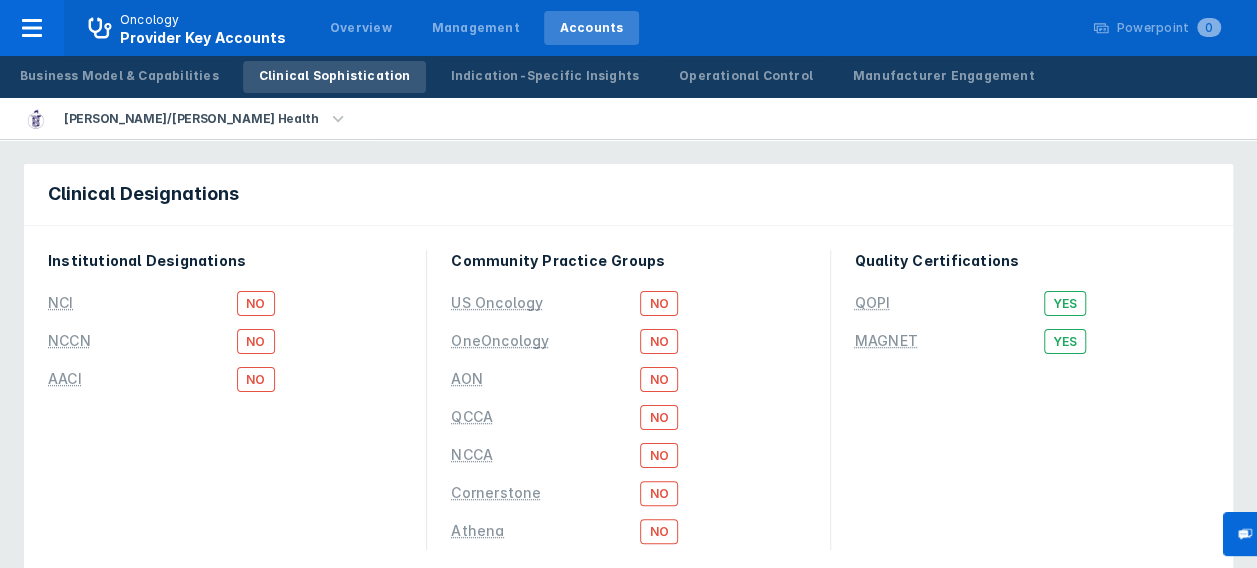 scroll, scrollTop: 45, scrollLeft: 0, axis: vertical 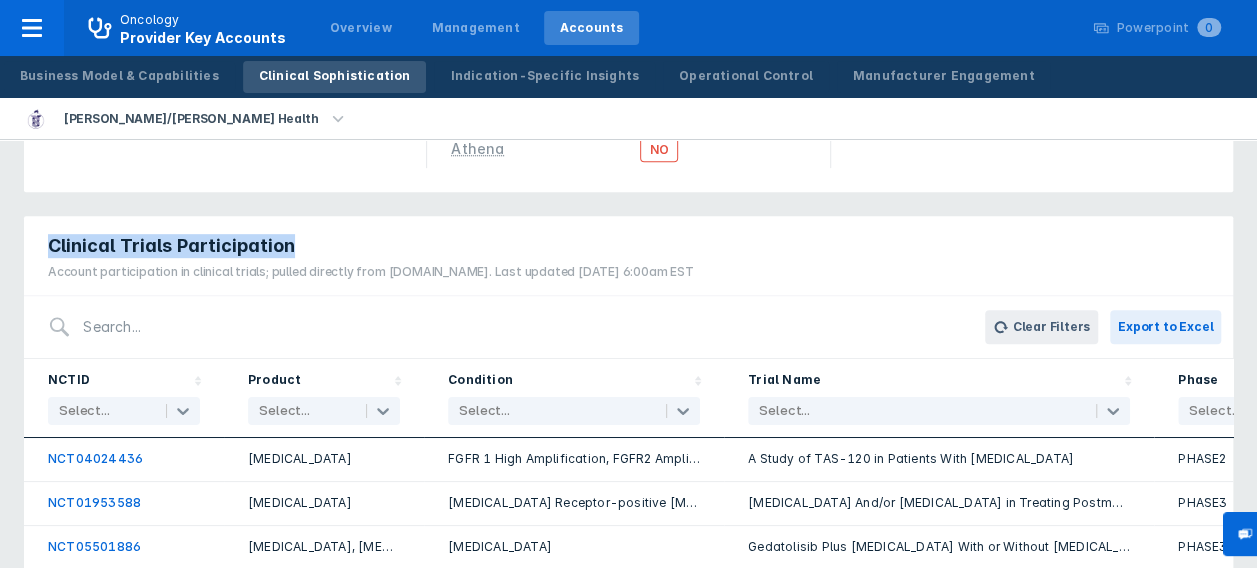 drag, startPoint x: 154, startPoint y: 236, endPoint x: 403, endPoint y: 219, distance: 249.57965 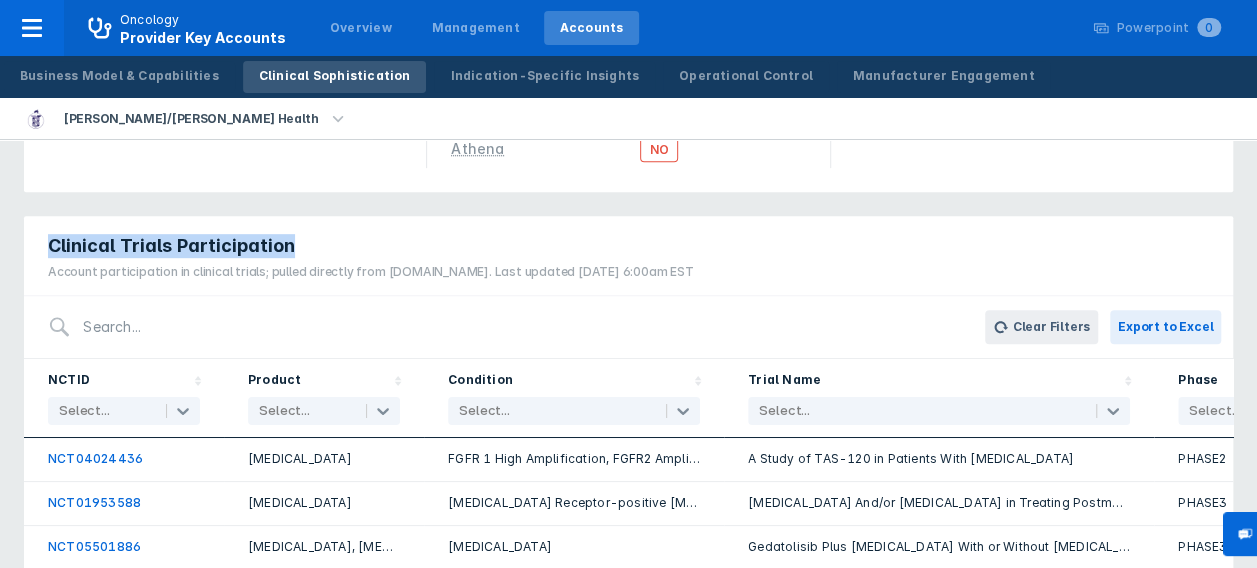 copy on "Clinical Trials Participation" 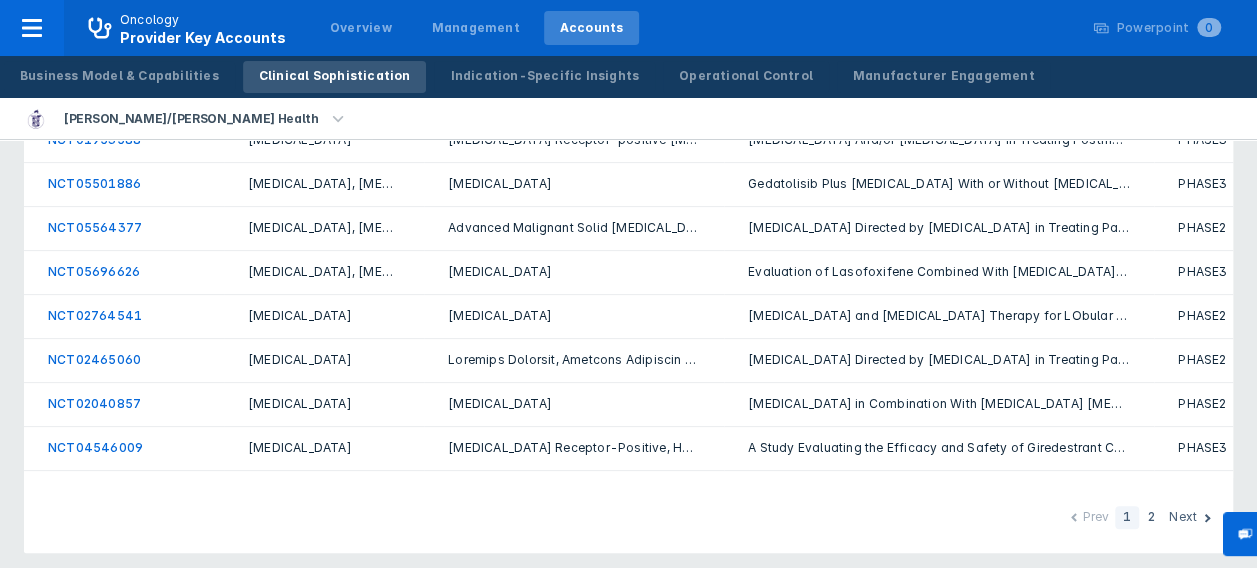 scroll, scrollTop: 754, scrollLeft: 0, axis: vertical 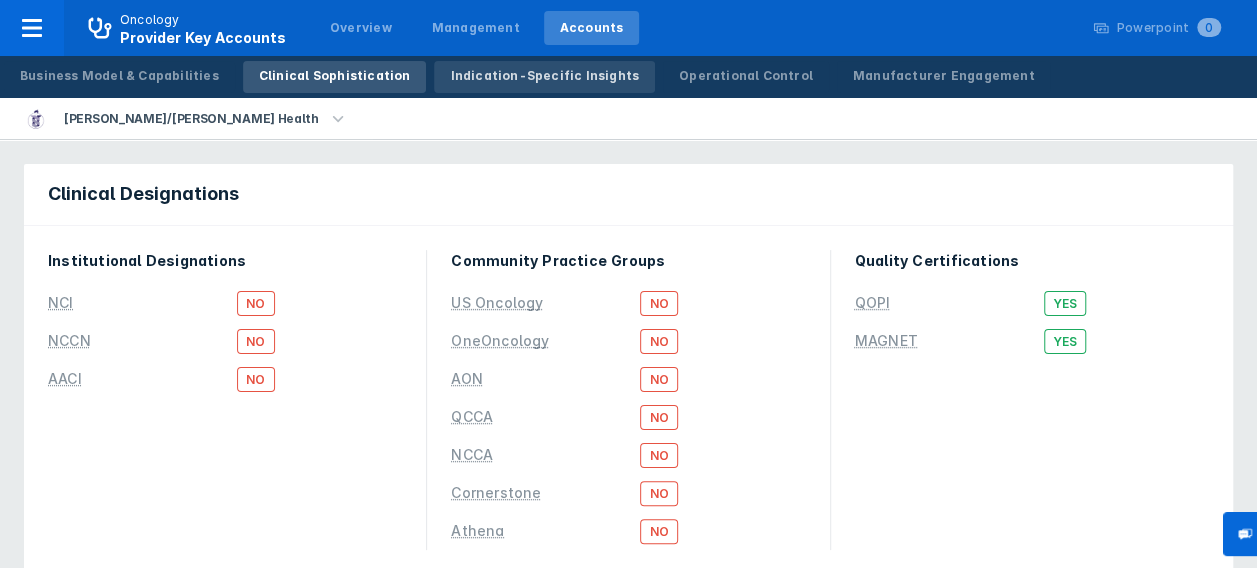 click on "Indication-Specific Insights" at bounding box center (544, 76) 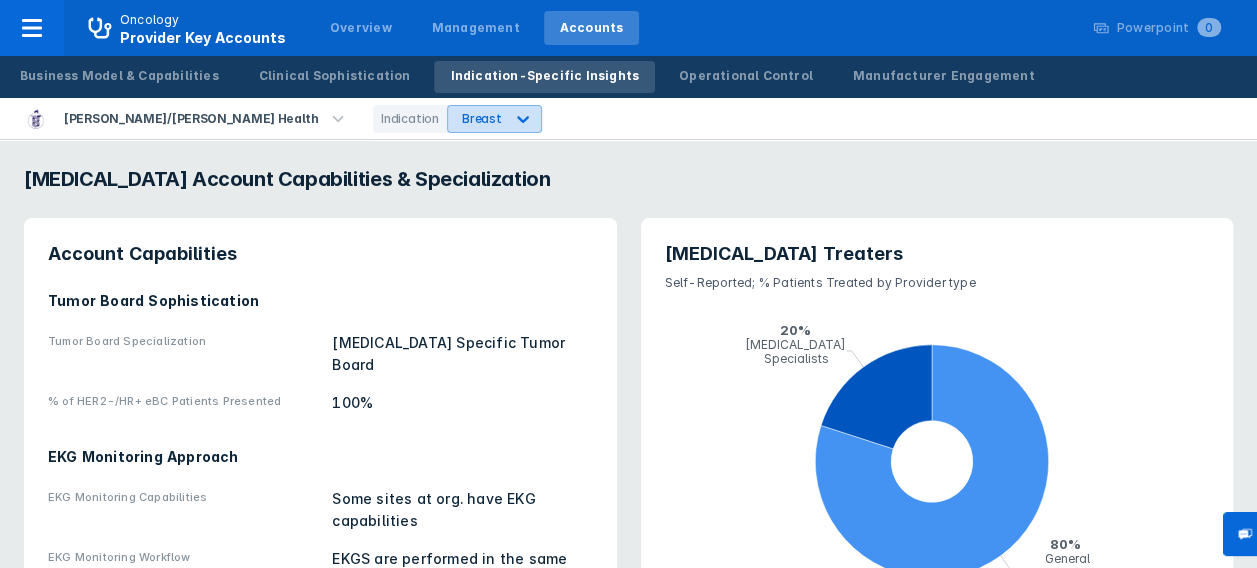 click 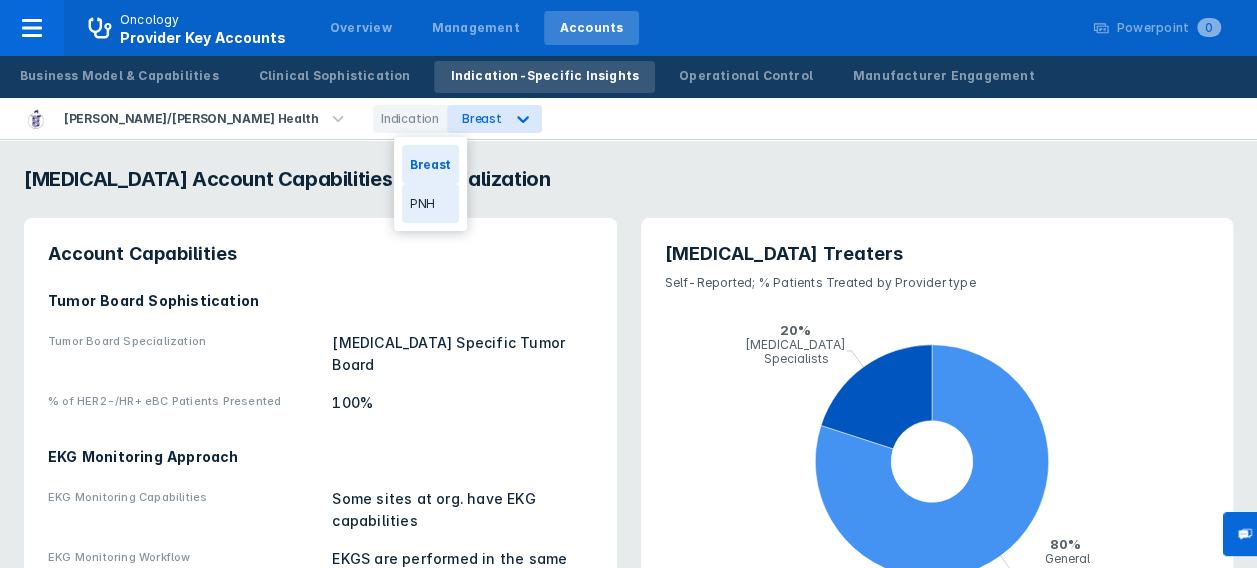 click on "PNH" at bounding box center (430, 203) 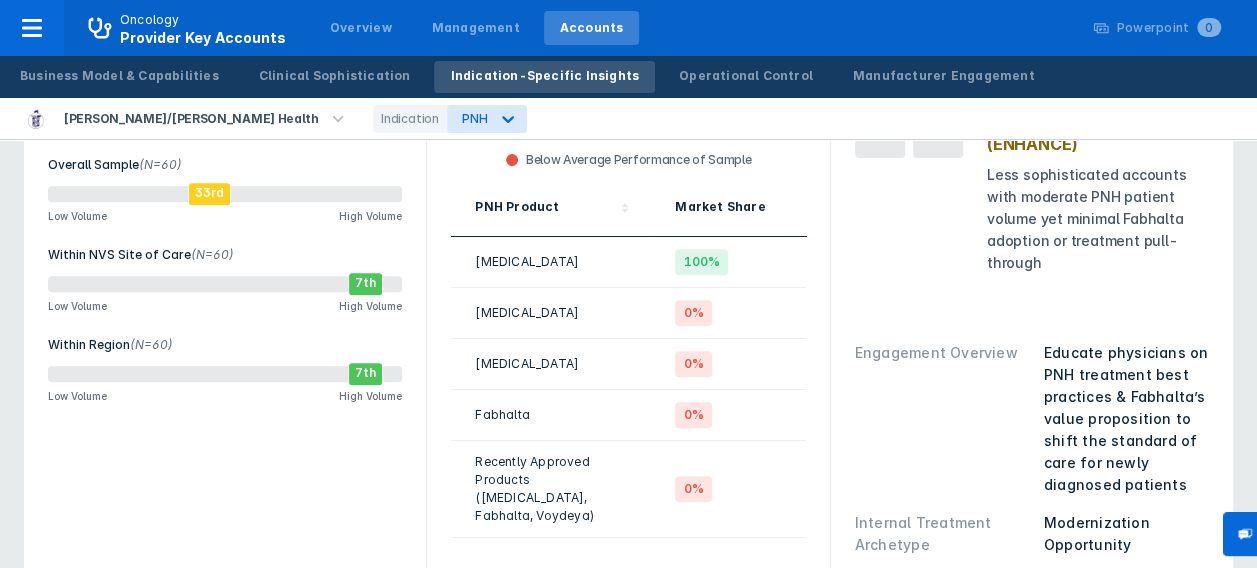 scroll, scrollTop: 0, scrollLeft: 0, axis: both 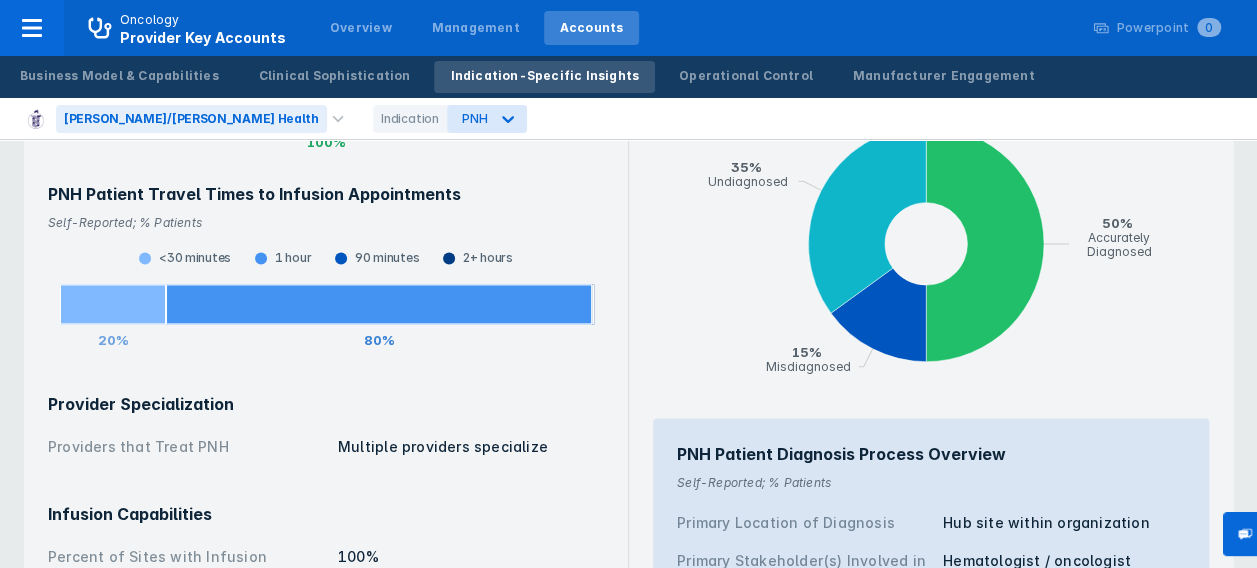 click on "[PERSON_NAME]/[PERSON_NAME] Health" at bounding box center [191, 119] 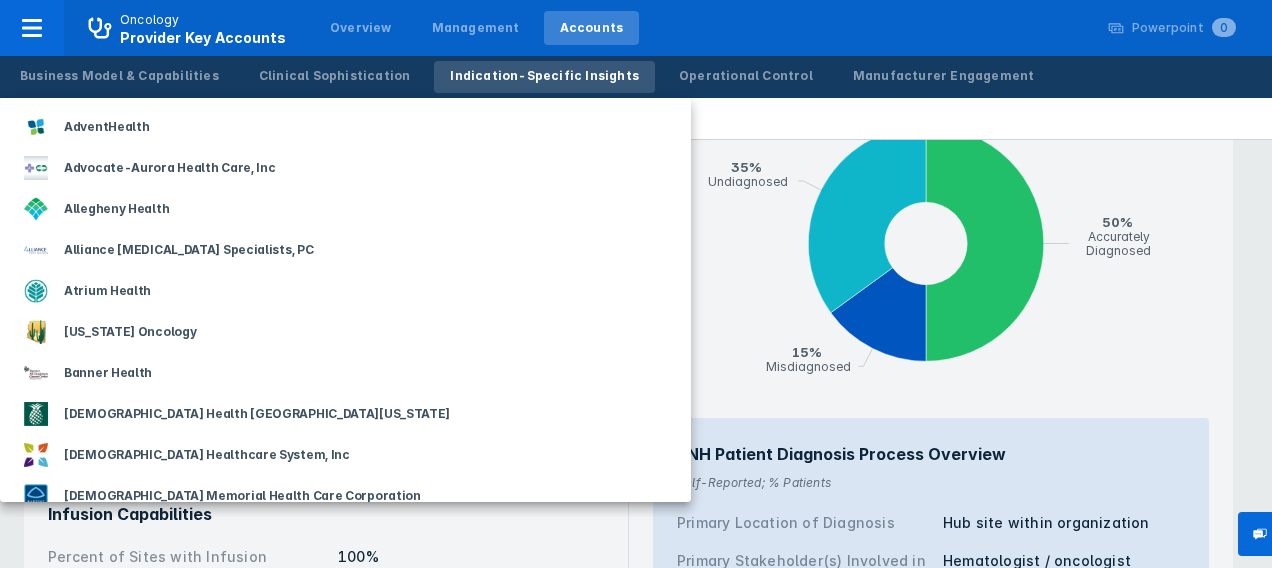 click at bounding box center [636, 284] 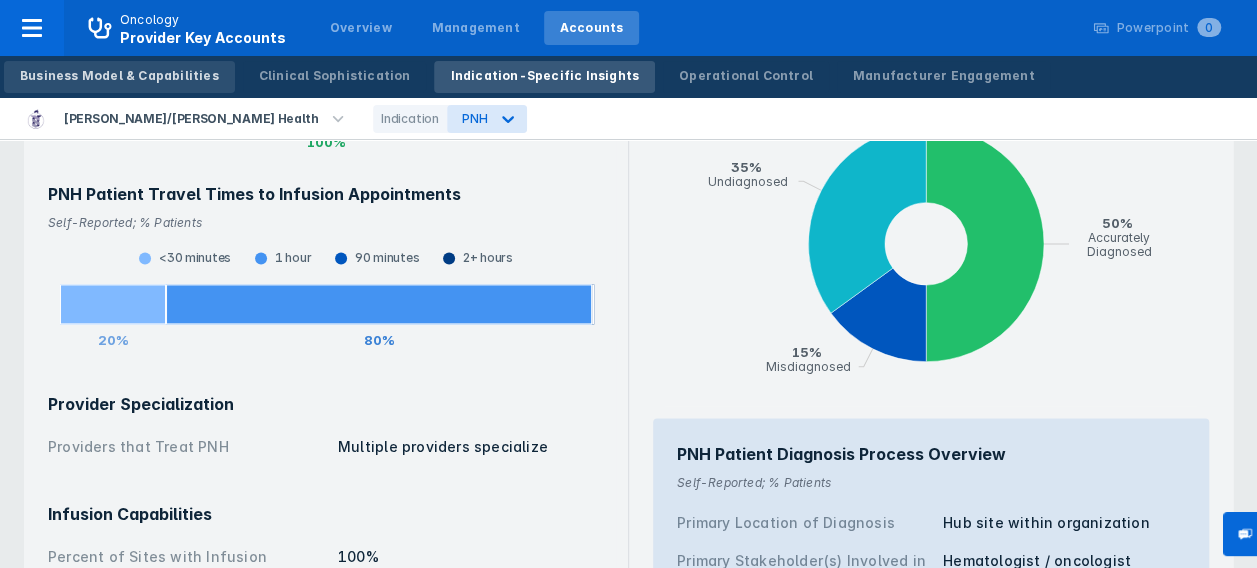 click on "Business Model & Capabilities" at bounding box center (119, 76) 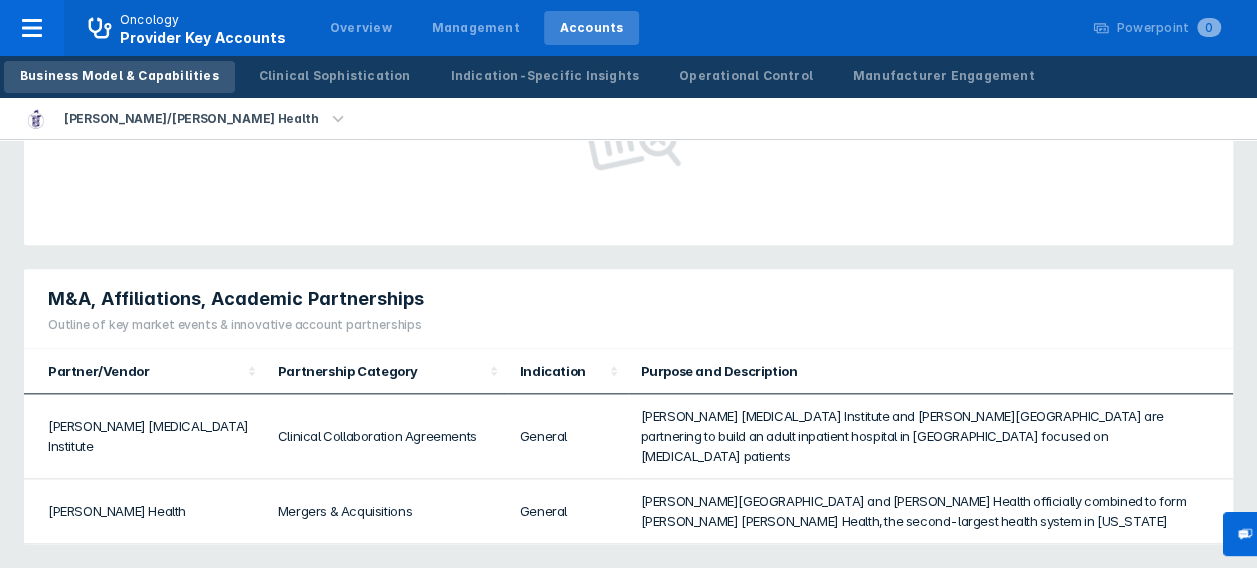 scroll, scrollTop: 0, scrollLeft: 0, axis: both 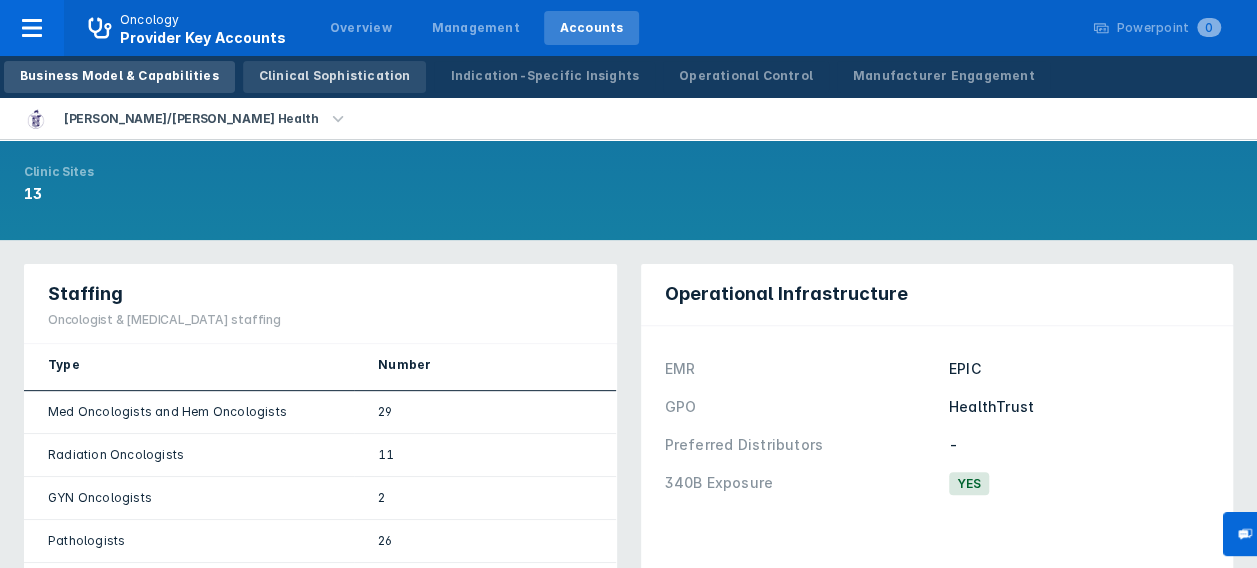 click on "Clinical Sophistication" at bounding box center [335, 77] 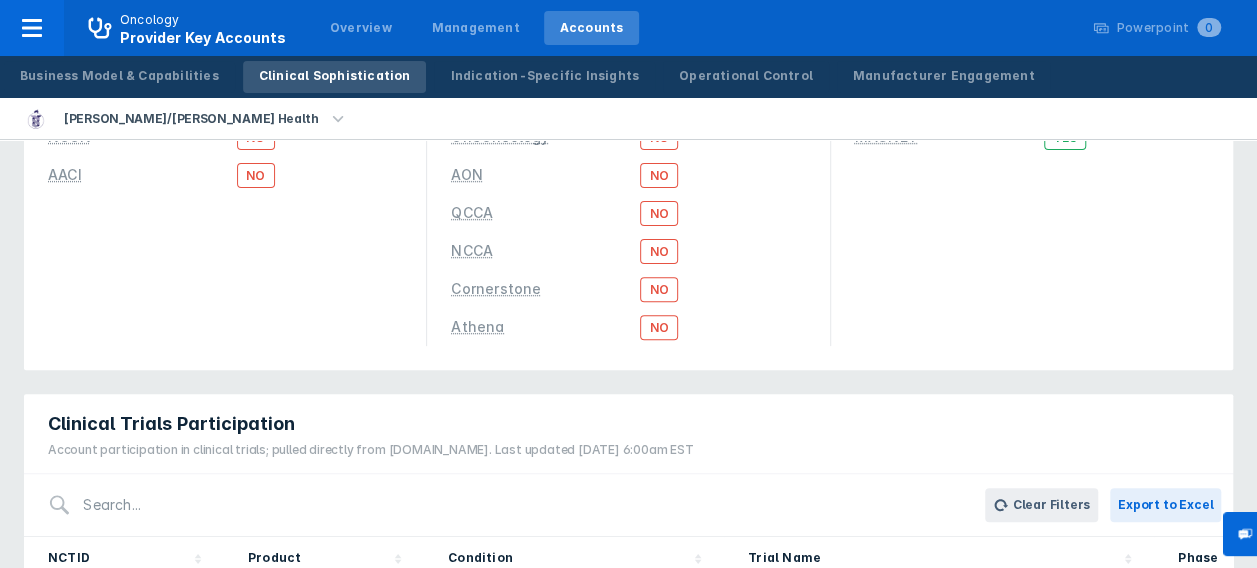 scroll, scrollTop: 0, scrollLeft: 0, axis: both 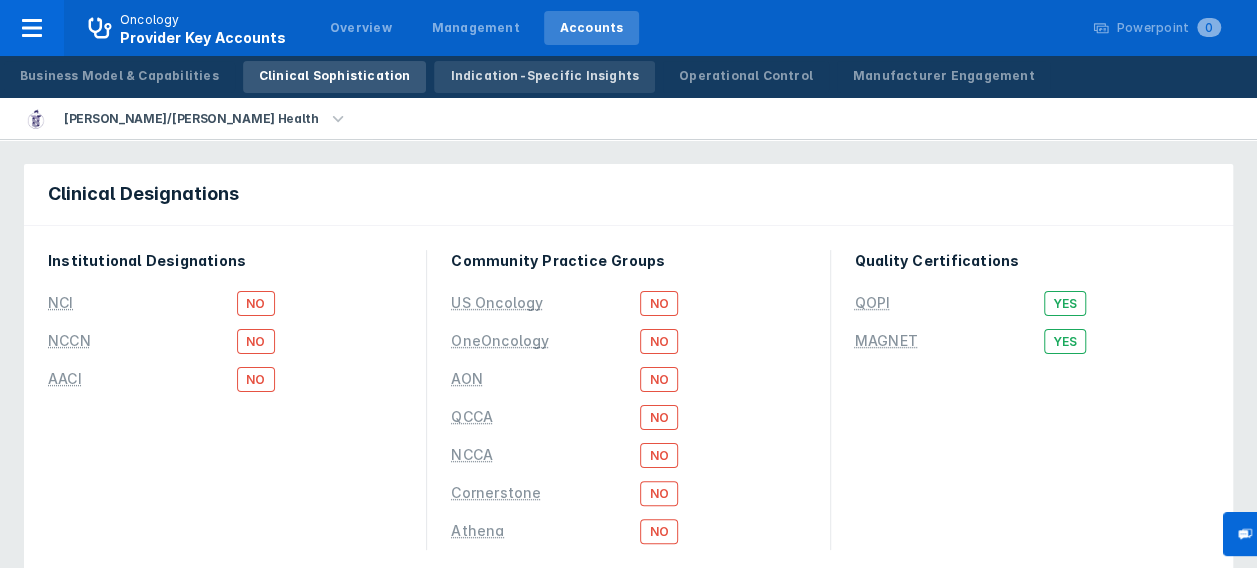click on "Indication-Specific Insights" at bounding box center (544, 76) 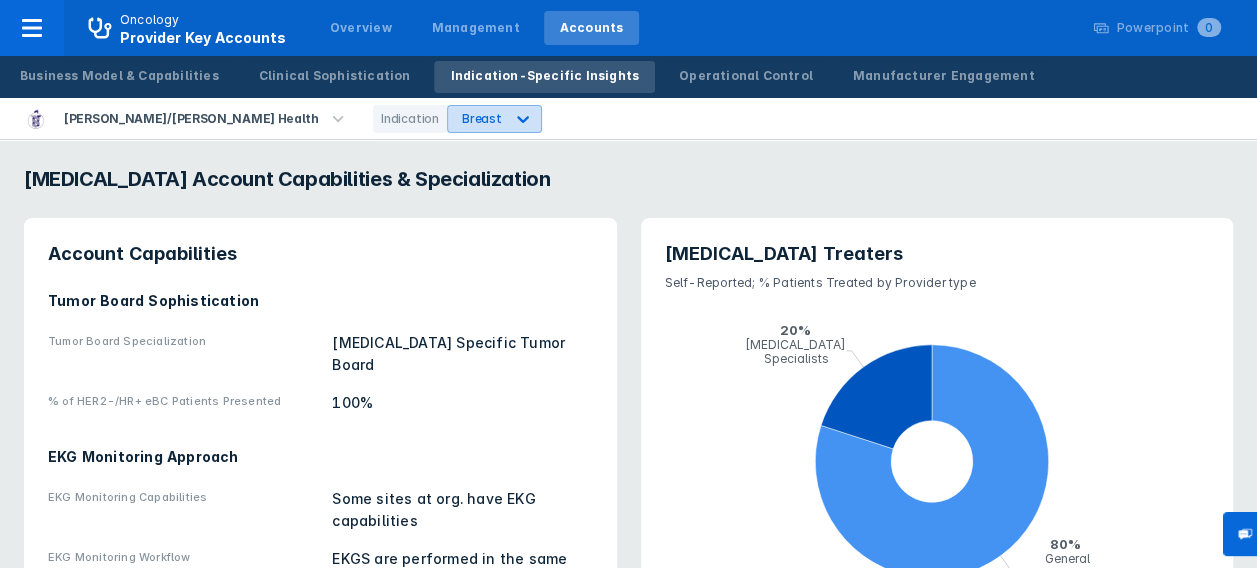 click 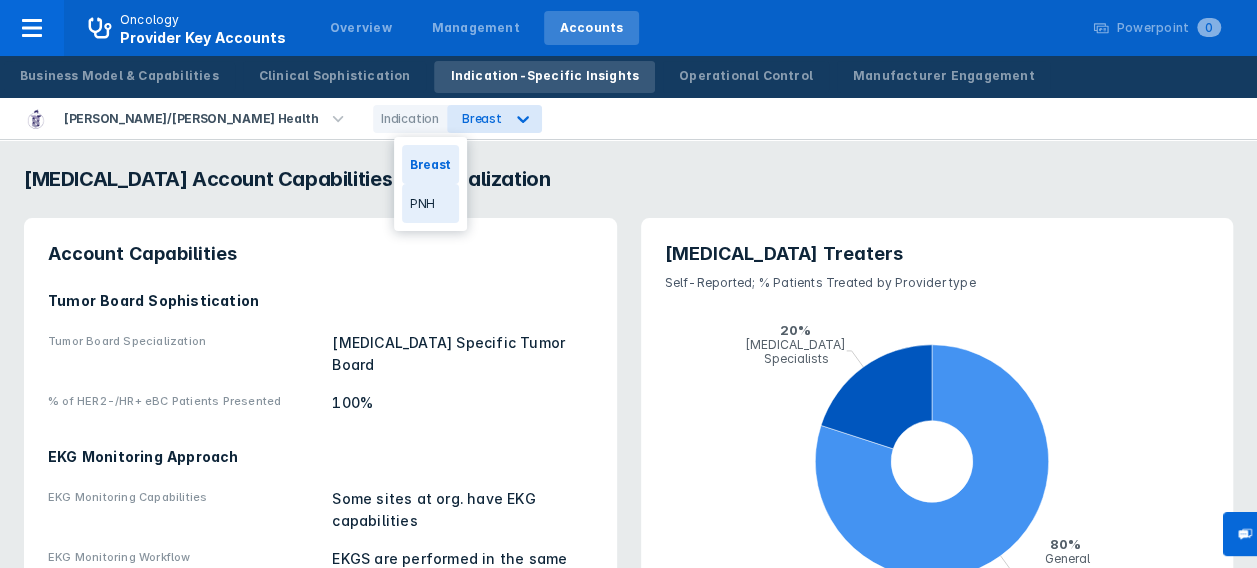 click on "PNH" at bounding box center [430, 203] 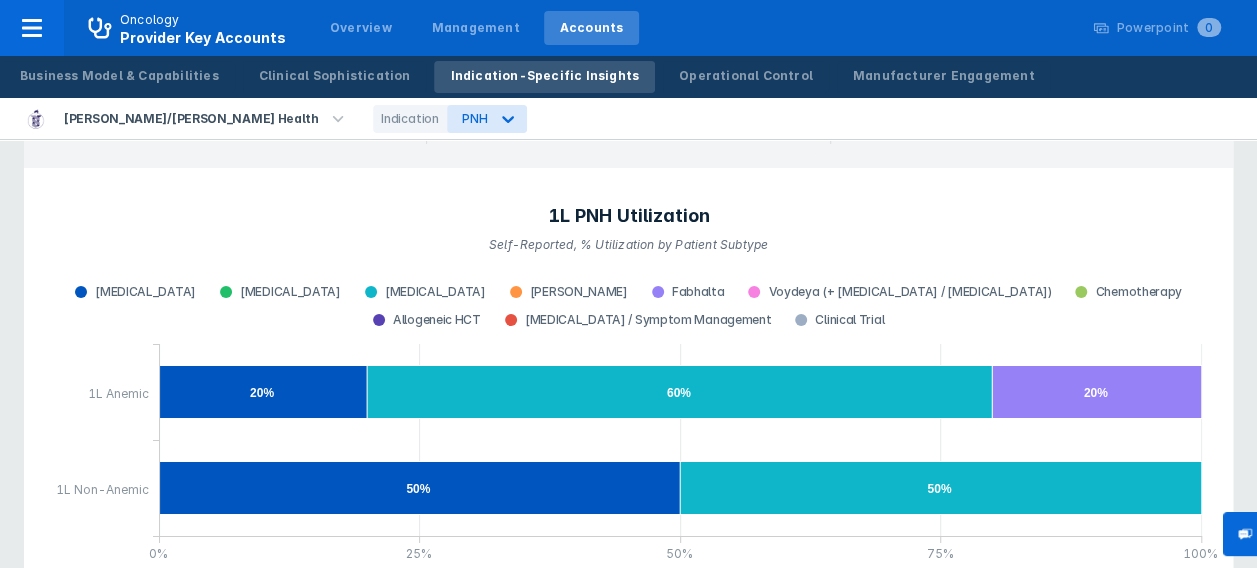scroll, scrollTop: 3652, scrollLeft: 0, axis: vertical 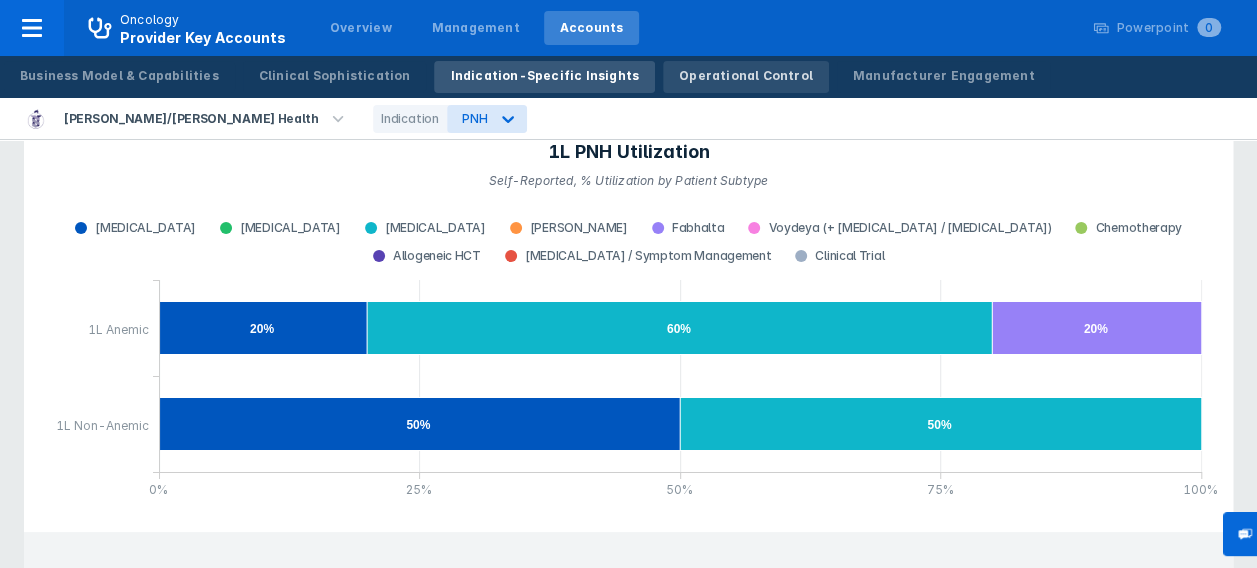 click on "Operational Control" at bounding box center [746, 76] 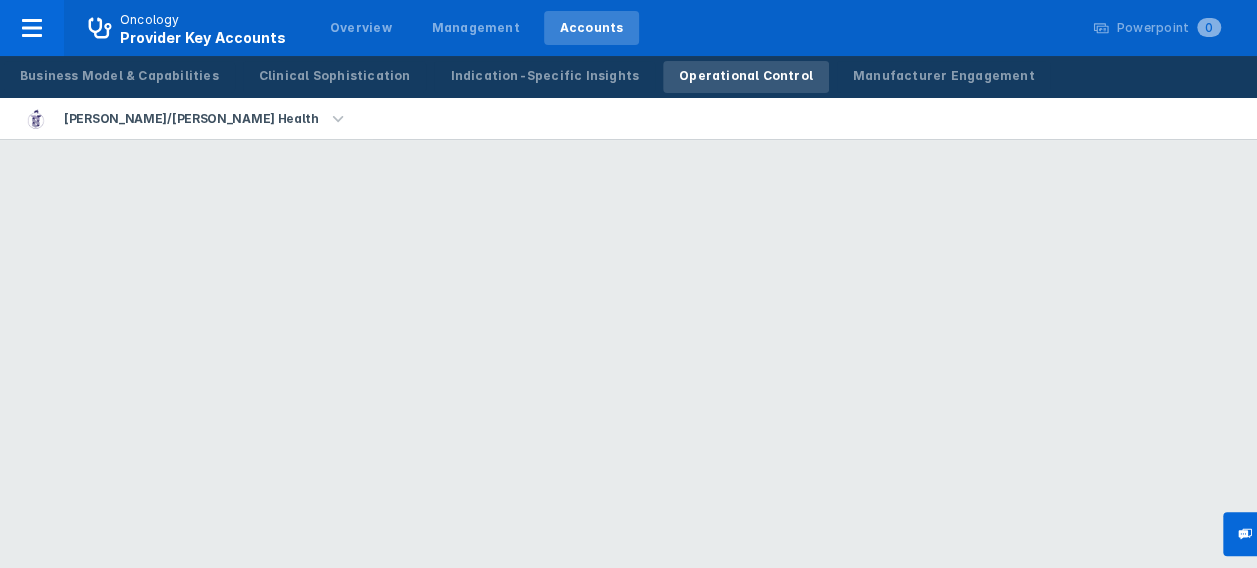 scroll, scrollTop: 0, scrollLeft: 0, axis: both 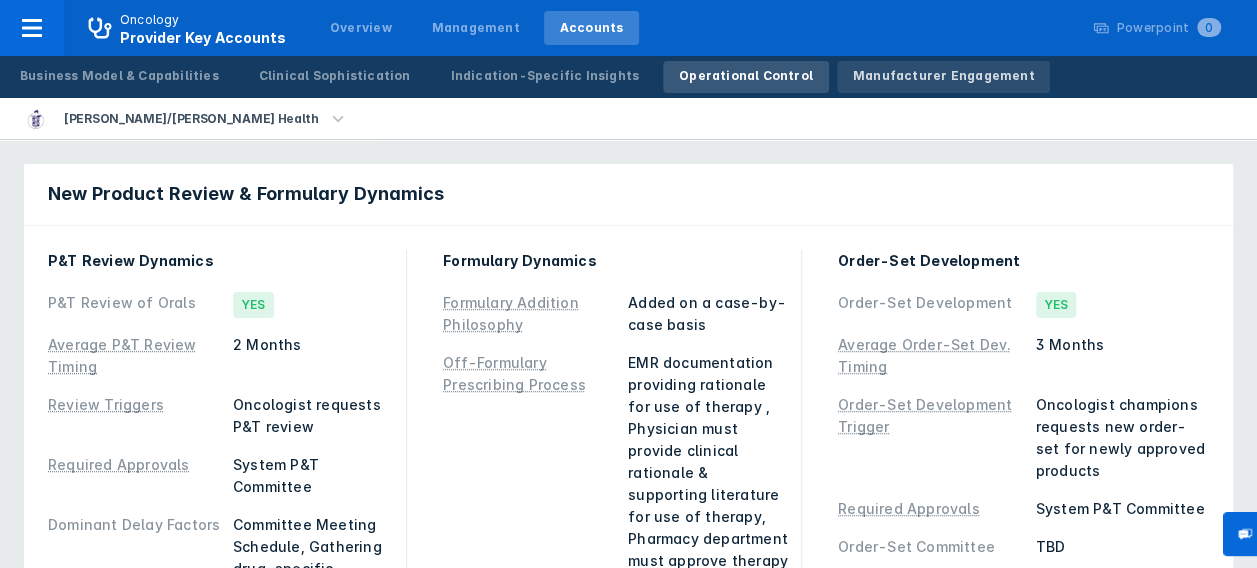 click on "Manufacturer Engagement" at bounding box center (944, 77) 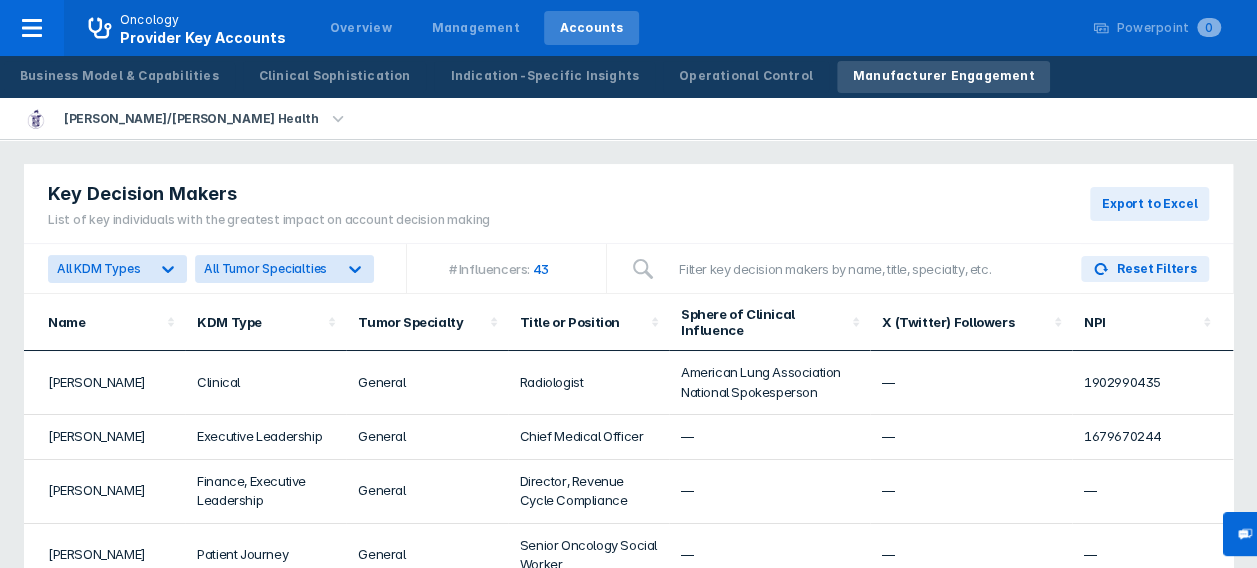 scroll, scrollTop: 46, scrollLeft: 0, axis: vertical 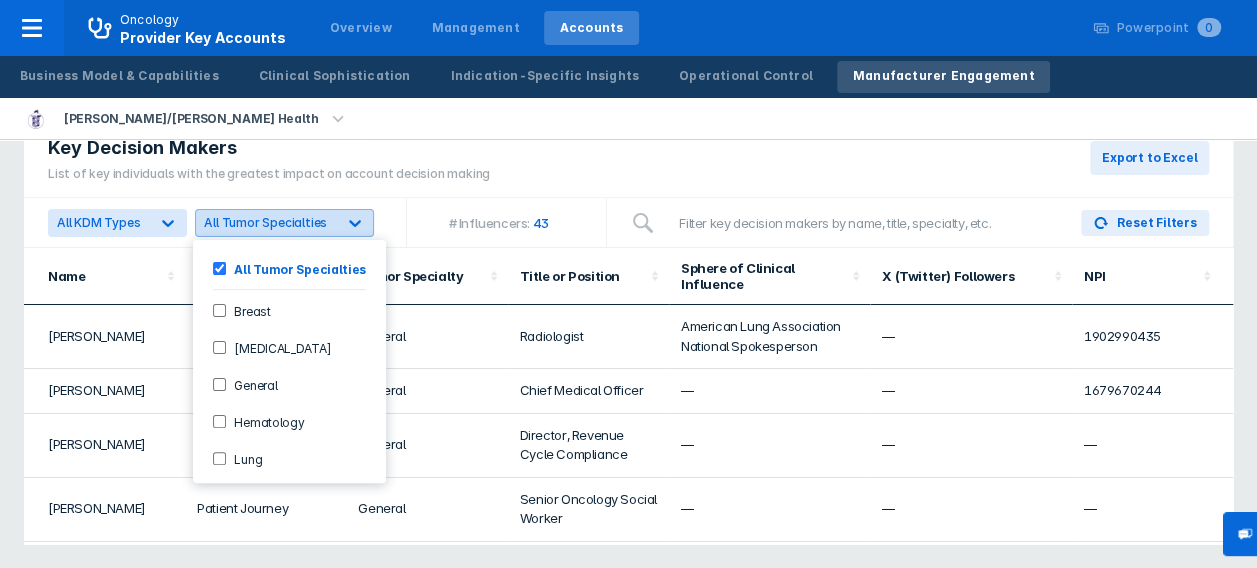 click 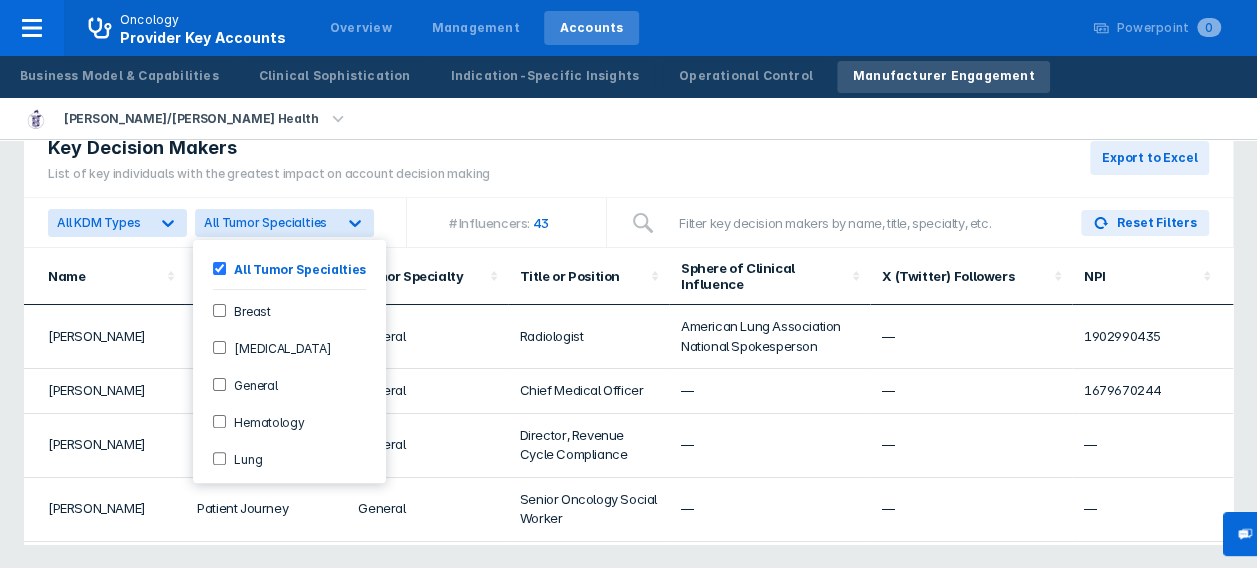 click on "Hematology" at bounding box center (219, 421) 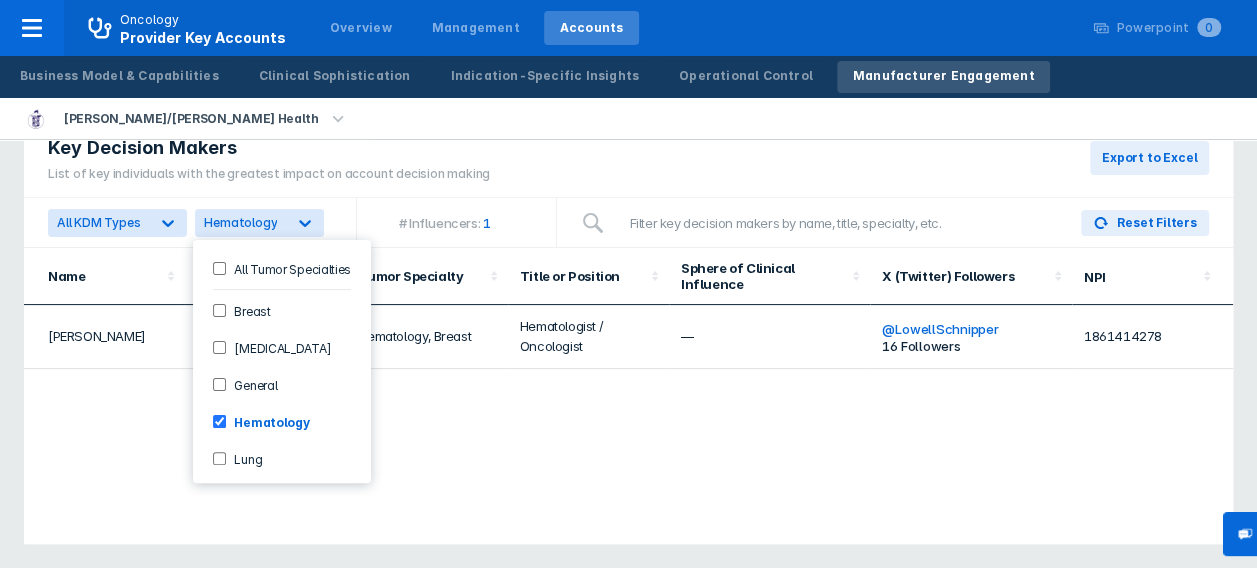 drag, startPoint x: 720, startPoint y: 421, endPoint x: 695, endPoint y: 442, distance: 32.649654 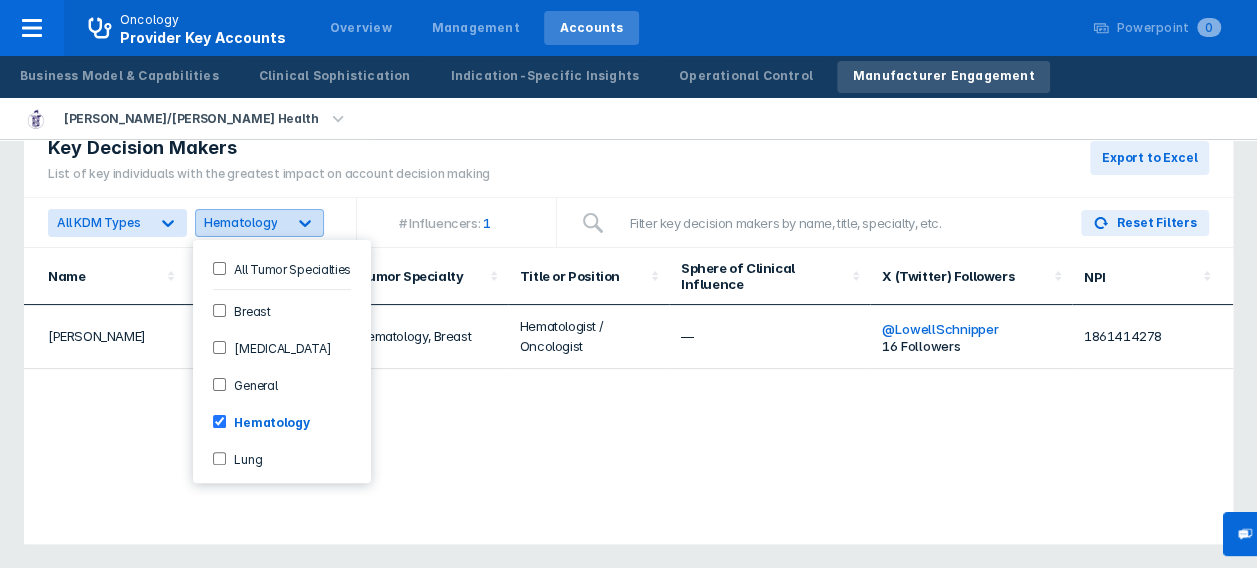 click 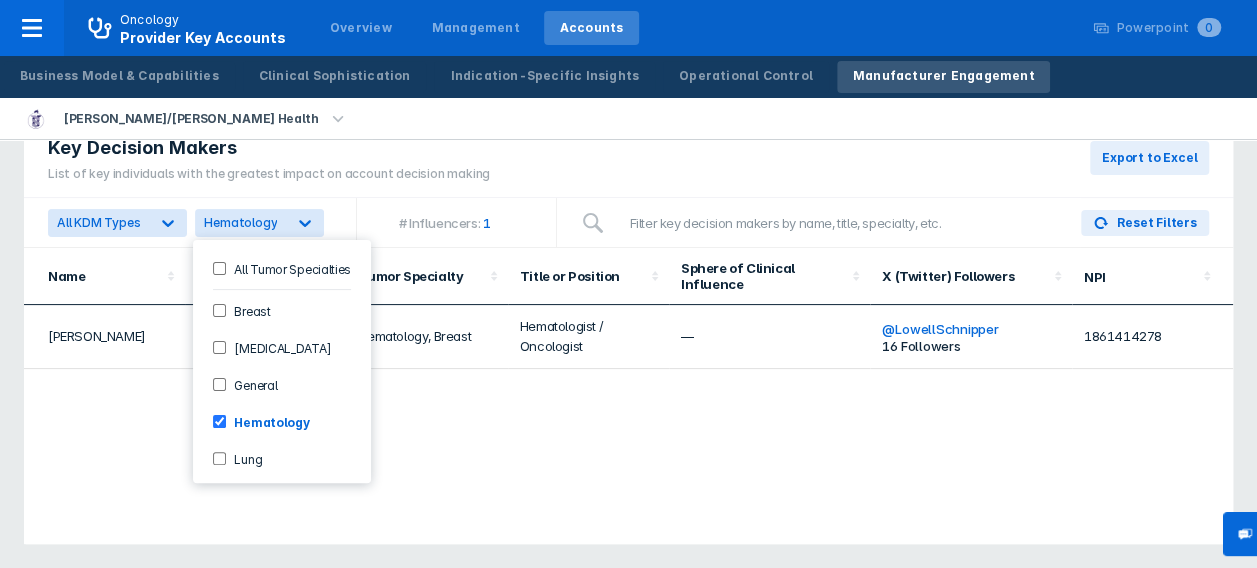 click on "General" at bounding box center (251, 384) 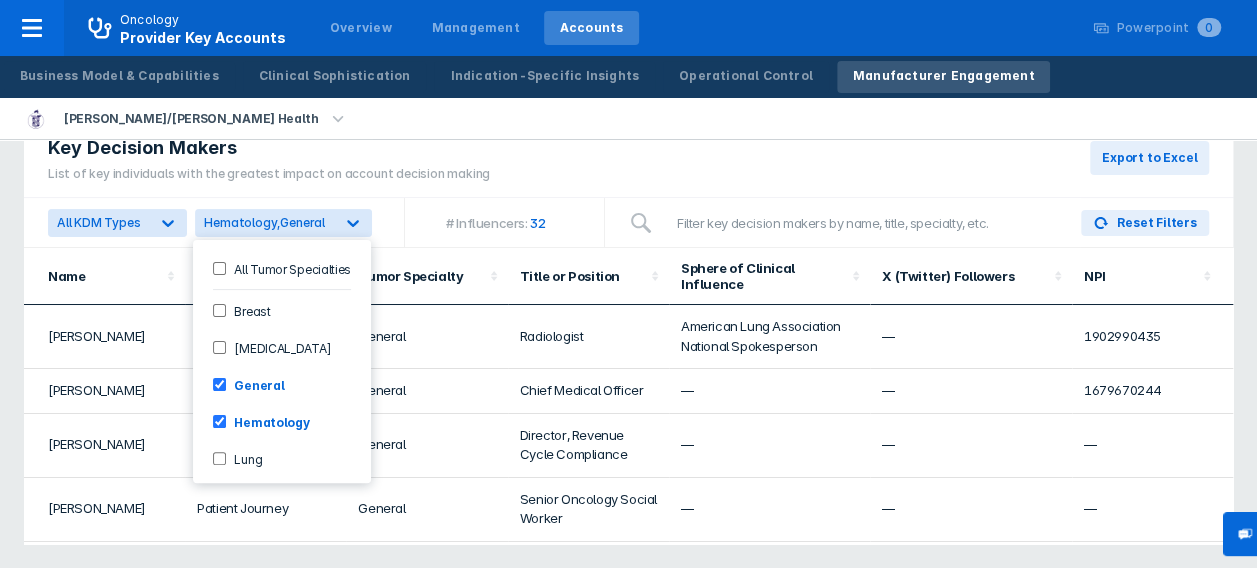click on "Hematology" at bounding box center (282, 421) 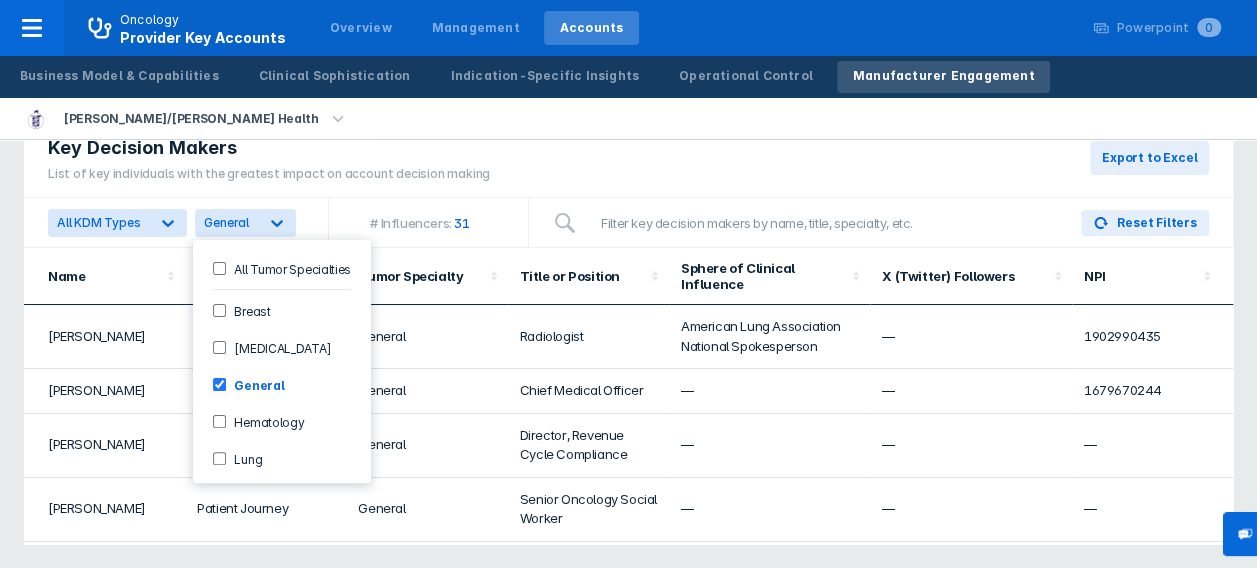 click on "Hematology" at bounding box center [282, 421] 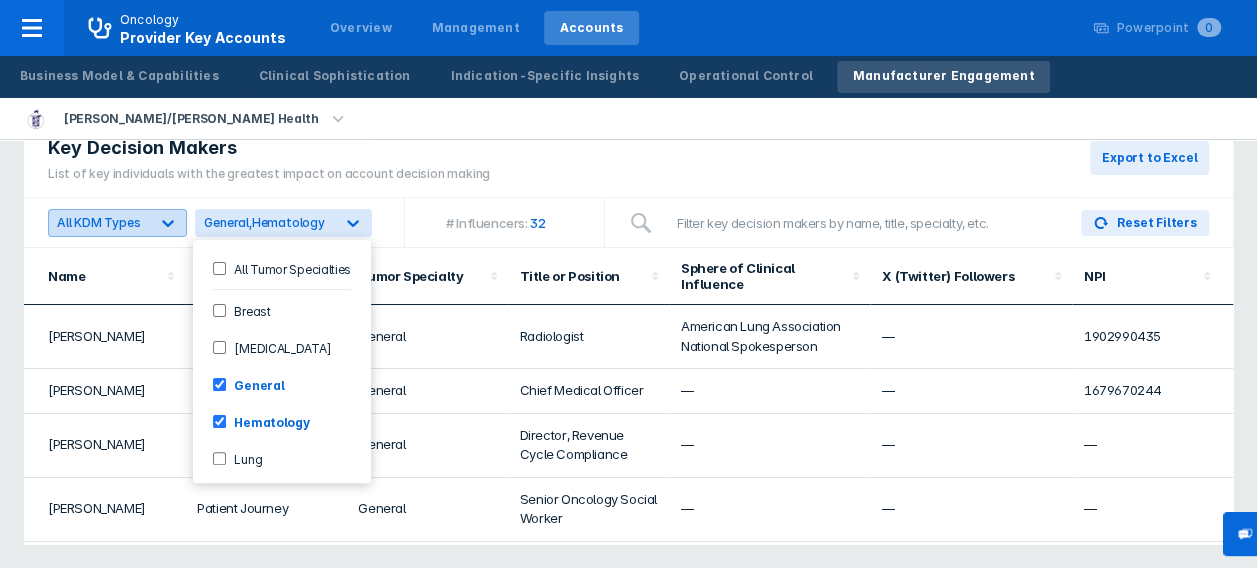 click 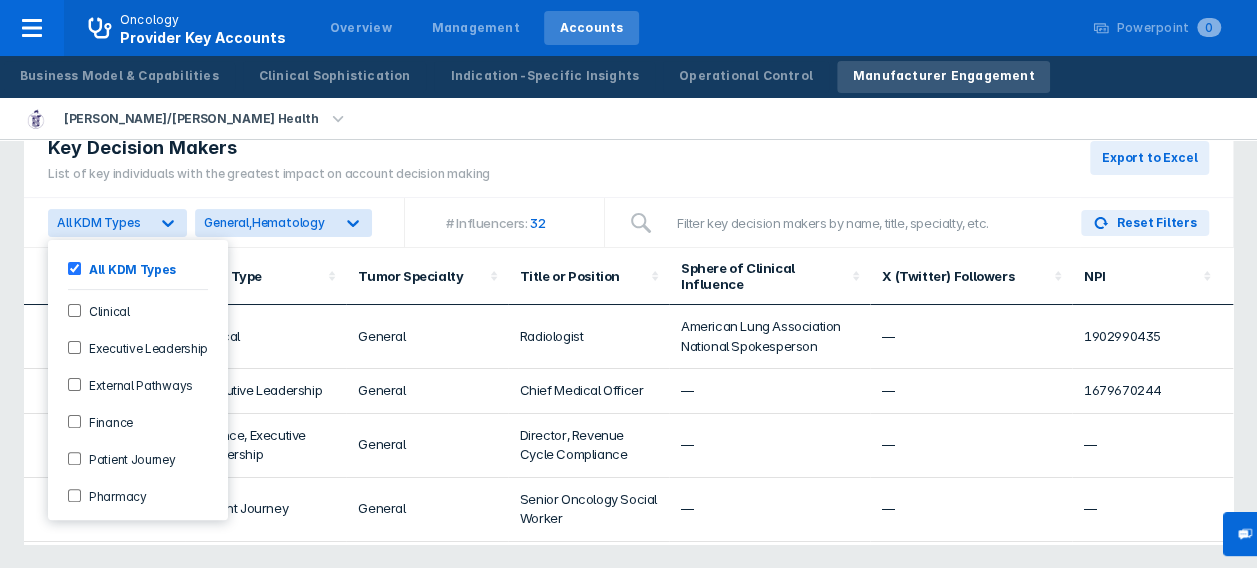 click on "Key Decision Makers List of key individuals with the greatest impact on account decision making Export to Excel" at bounding box center (628, 158) 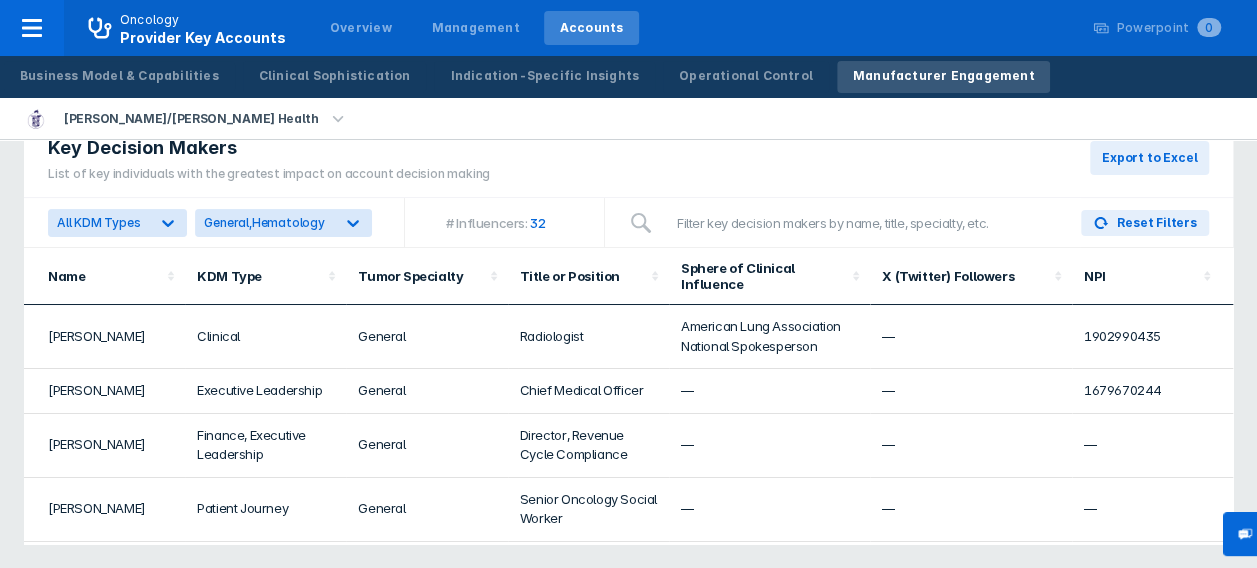 click on "Key Decision Makers List of key individuals with the greatest impact on account decision making Export to Excel" at bounding box center [628, 158] 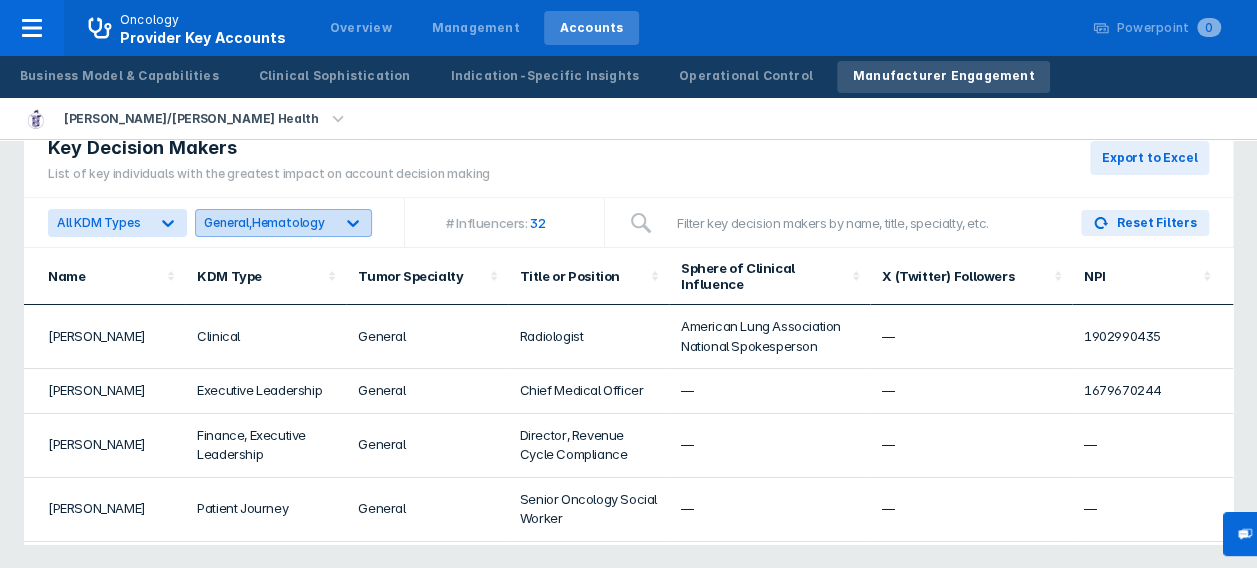 click at bounding box center [353, 223] 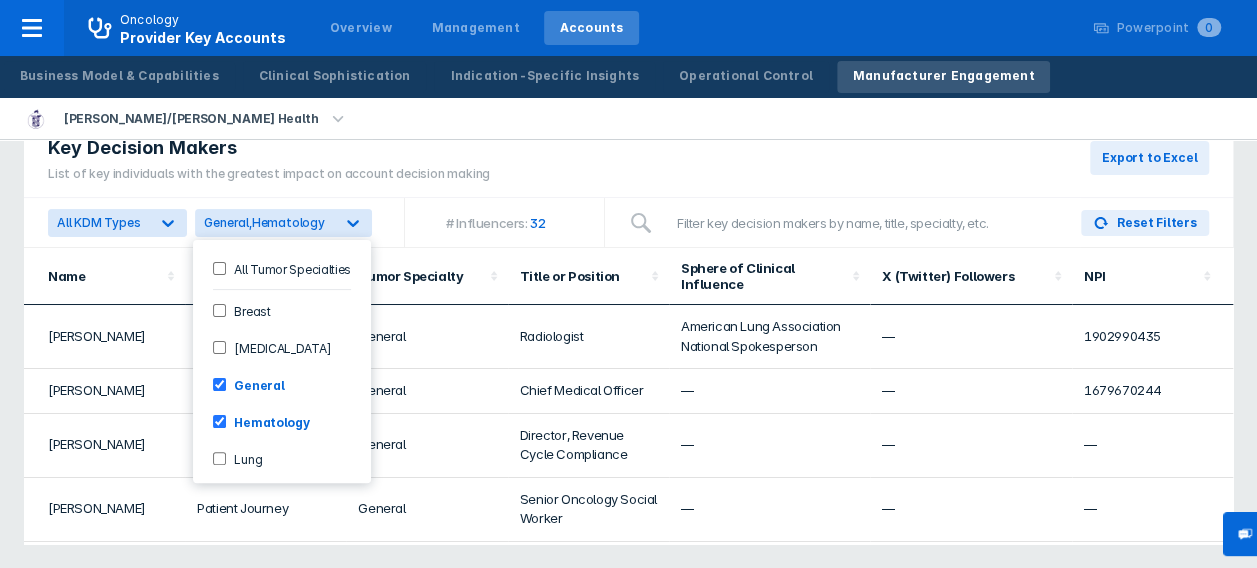 click on "All Tumor Specialties" at bounding box center (219, 268) 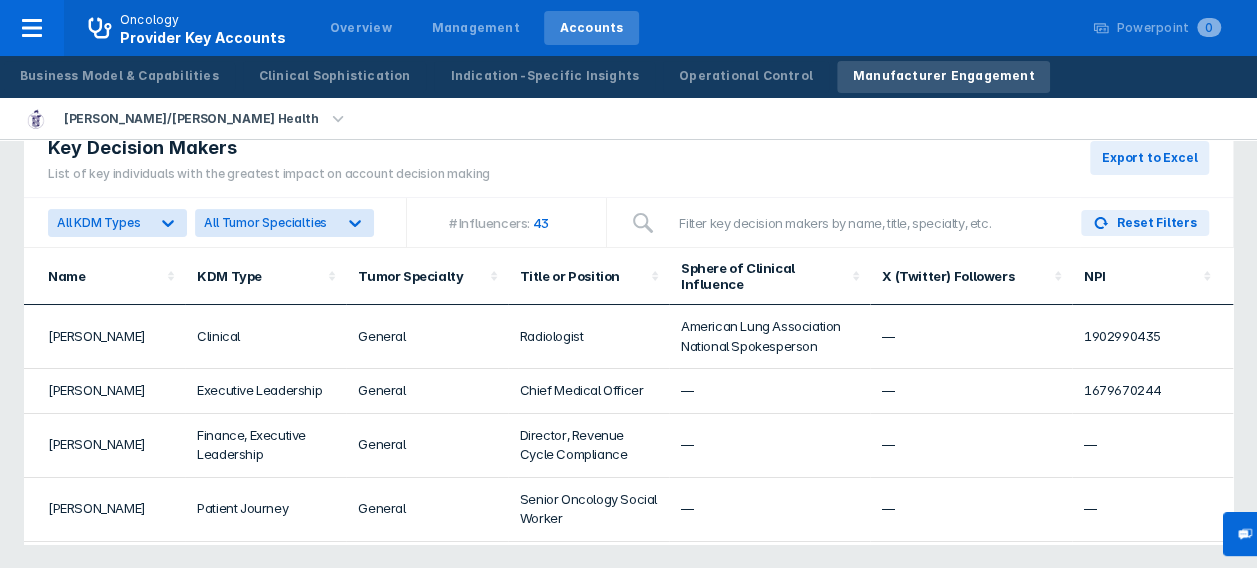 click on "# Influencers:   43" at bounding box center (507, 222) 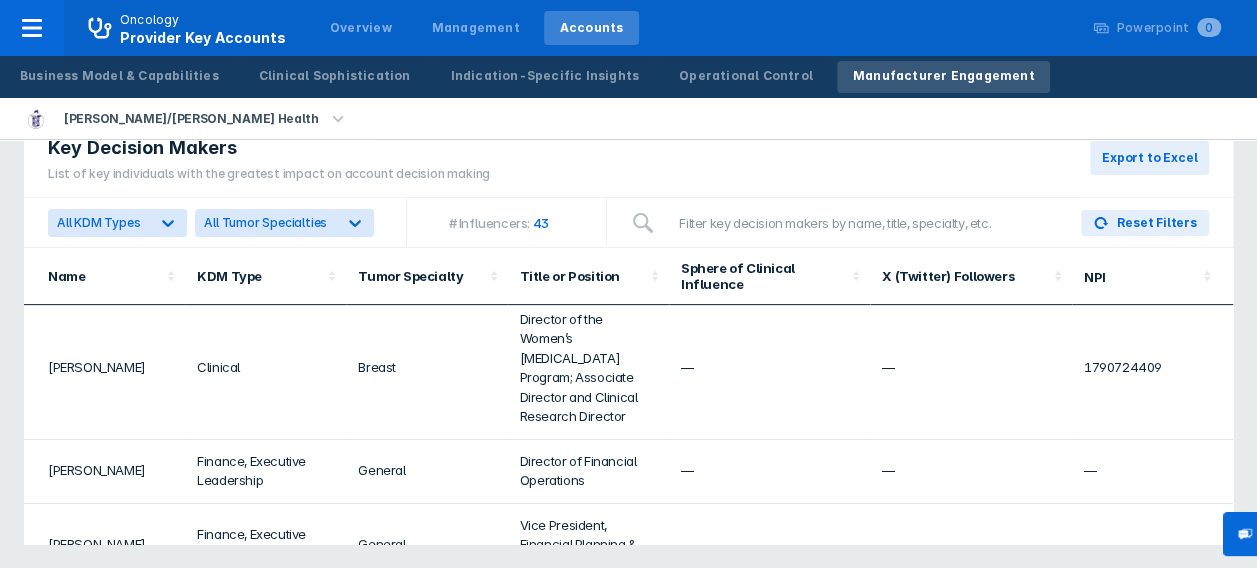 scroll, scrollTop: 434, scrollLeft: 0, axis: vertical 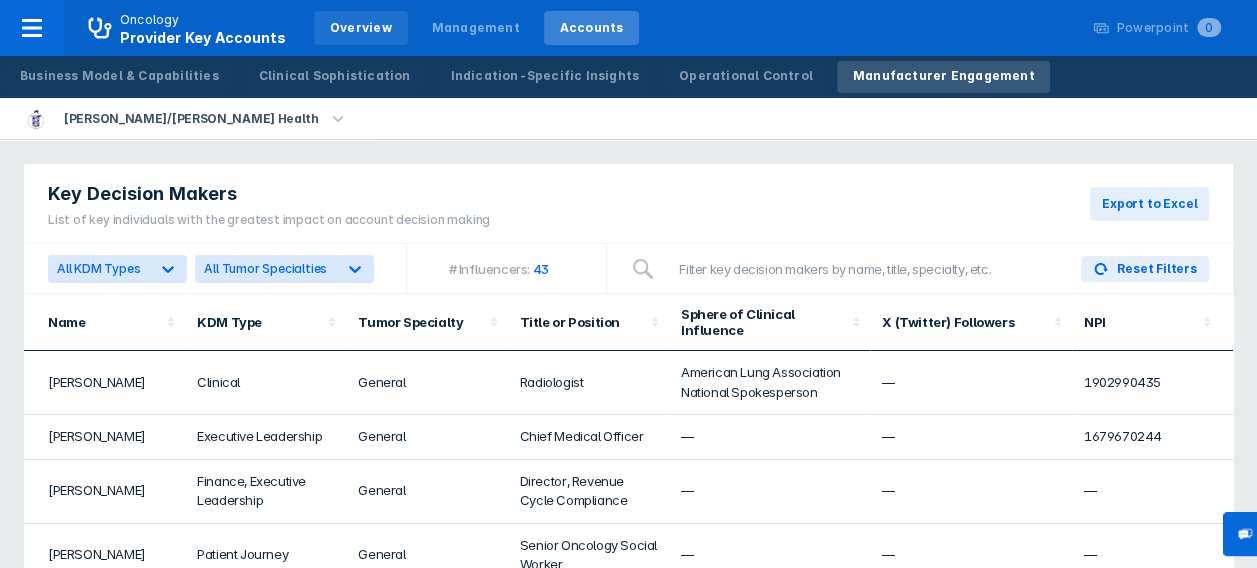 click on "Overview" at bounding box center (361, 28) 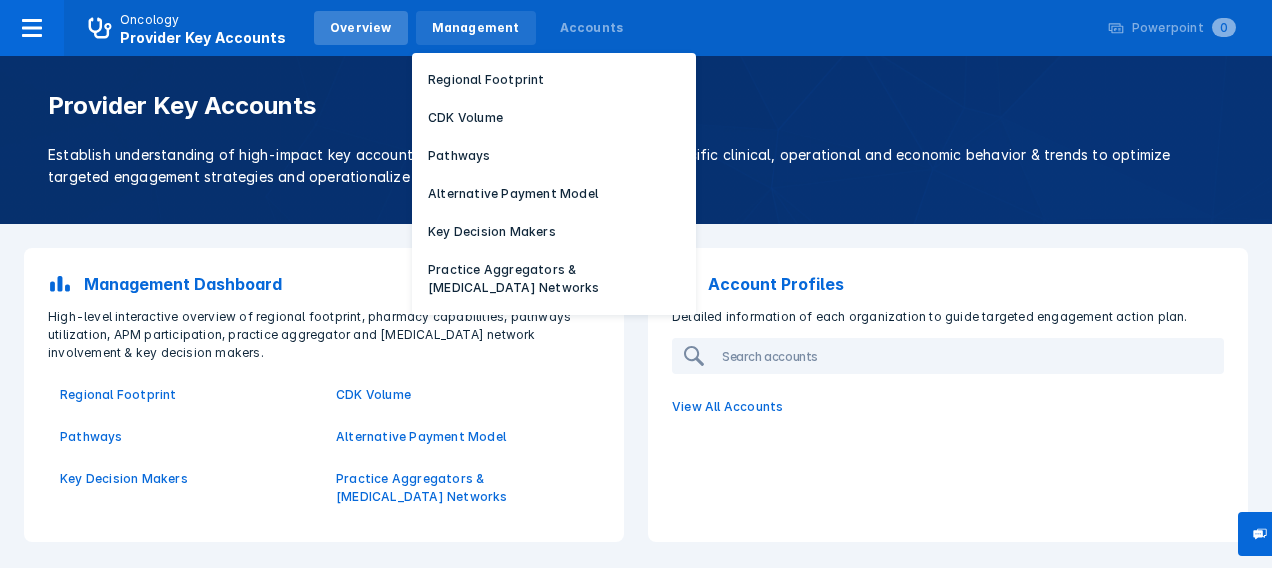 click on "Management" at bounding box center [476, 28] 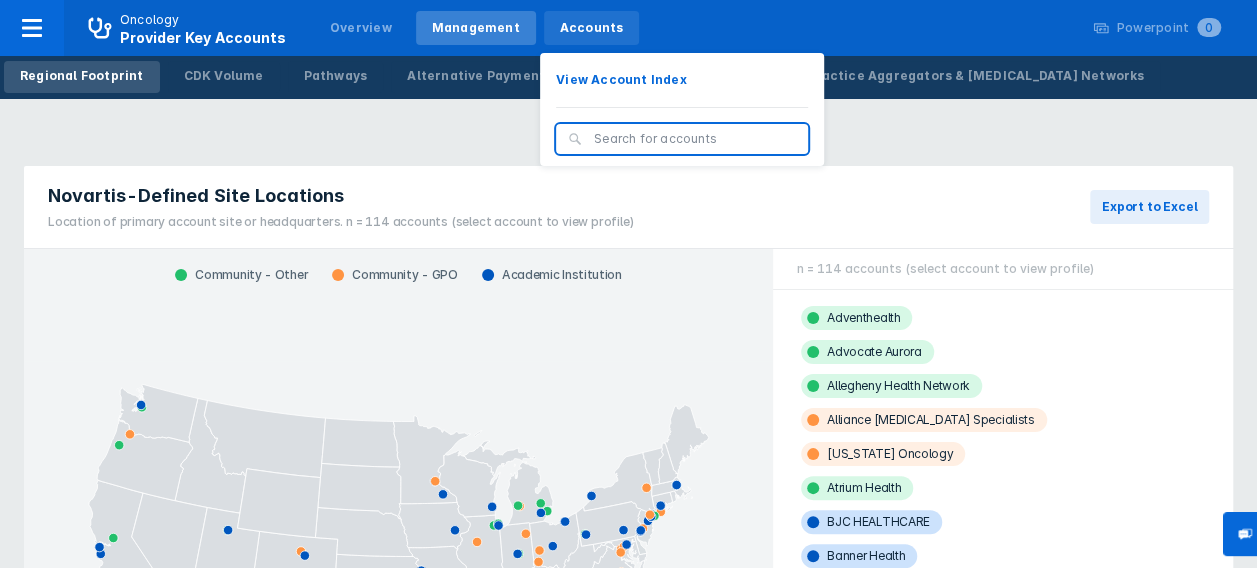 click on "Accounts" at bounding box center [592, 28] 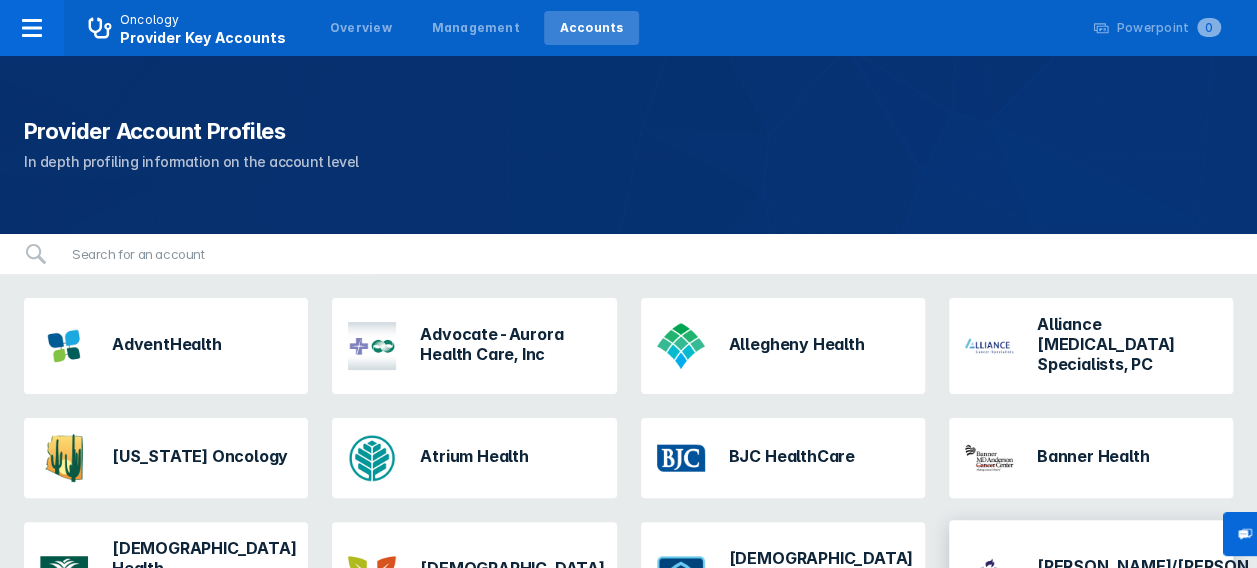 click on "[PERSON_NAME]/[PERSON_NAME] Health" at bounding box center [1163, 576] 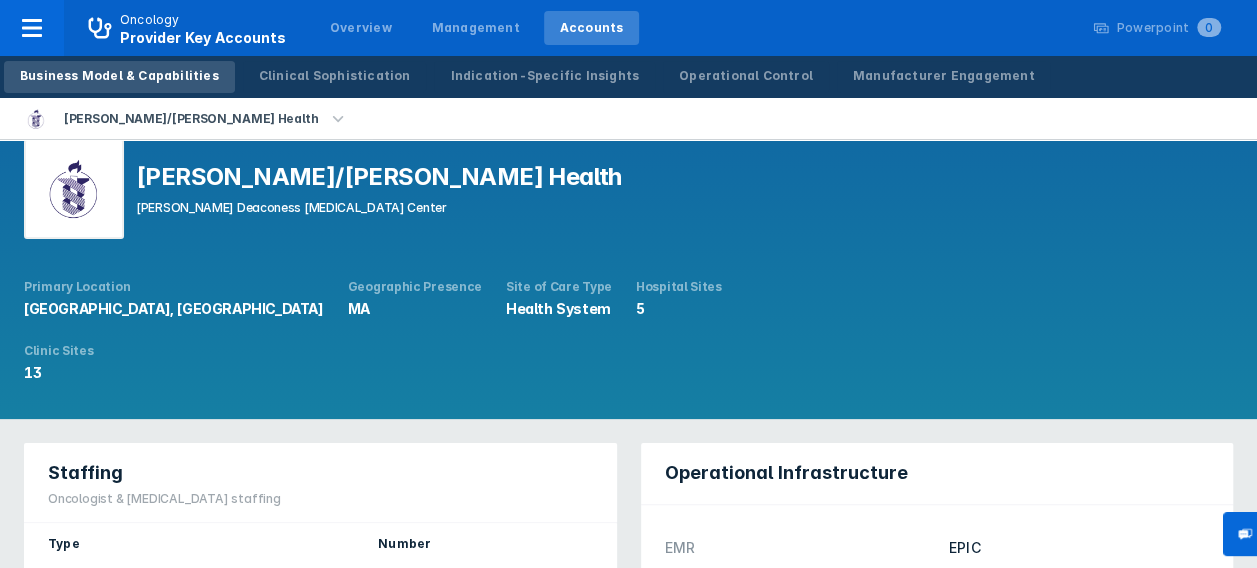scroll, scrollTop: 27, scrollLeft: 0, axis: vertical 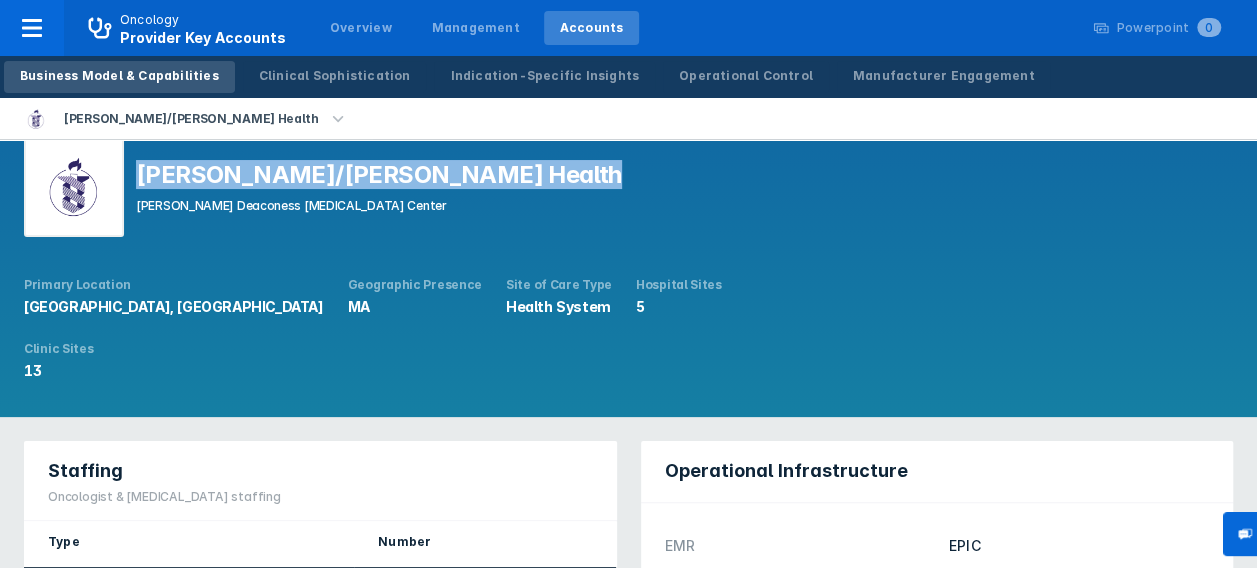 drag, startPoint x: 136, startPoint y: 180, endPoint x: 592, endPoint y: 172, distance: 456.07016 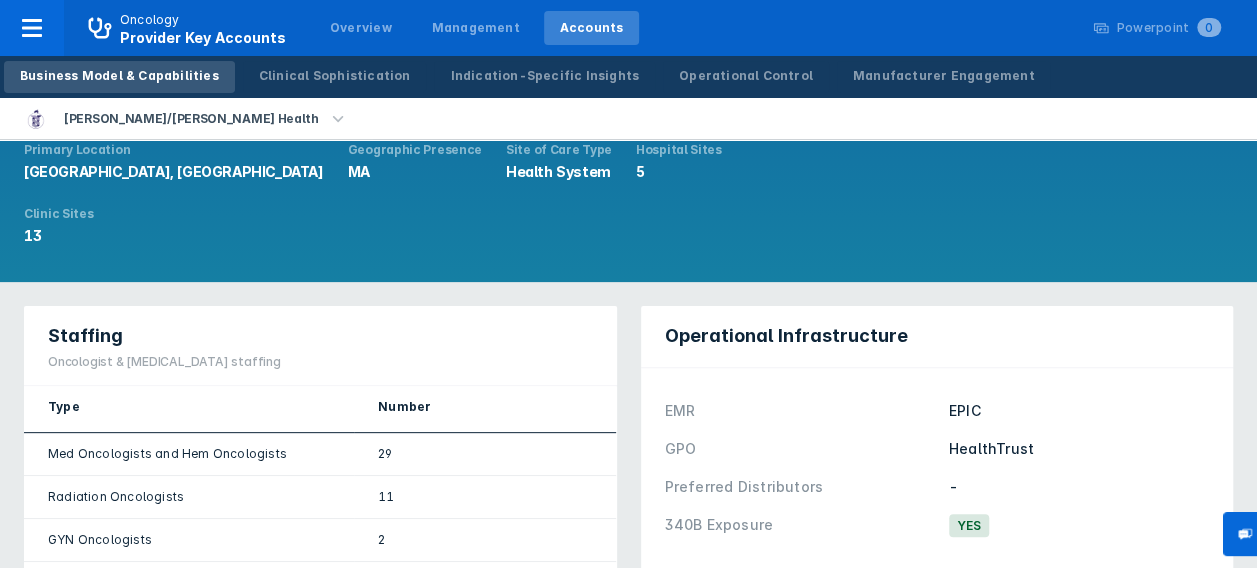 scroll, scrollTop: 168, scrollLeft: 0, axis: vertical 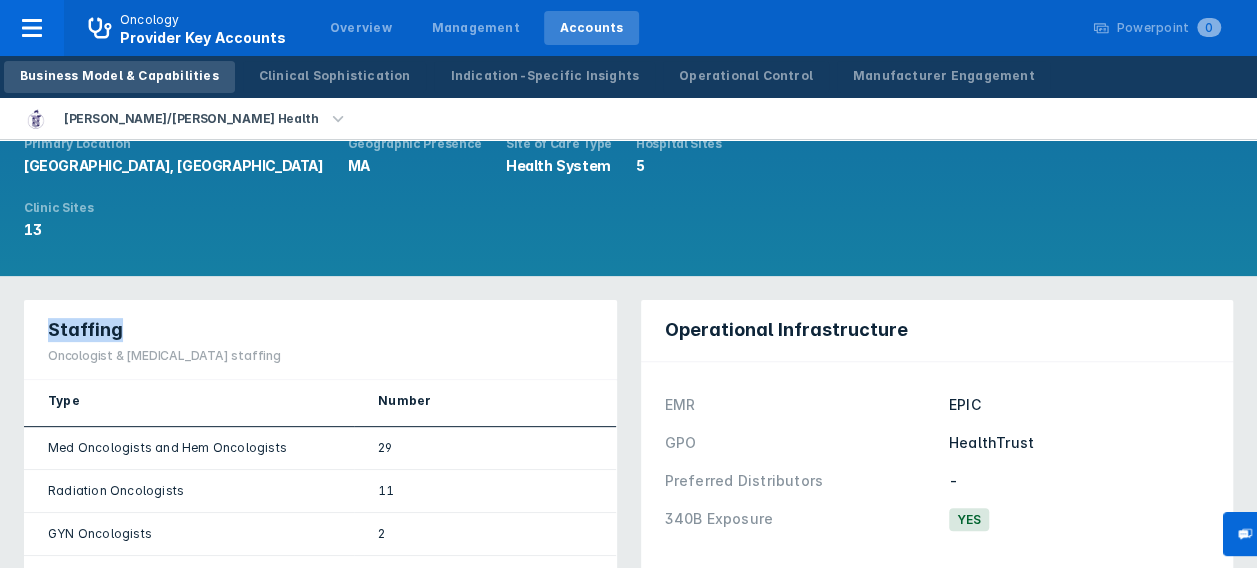 drag, startPoint x: 83, startPoint y: 262, endPoint x: 146, endPoint y: 272, distance: 63.788715 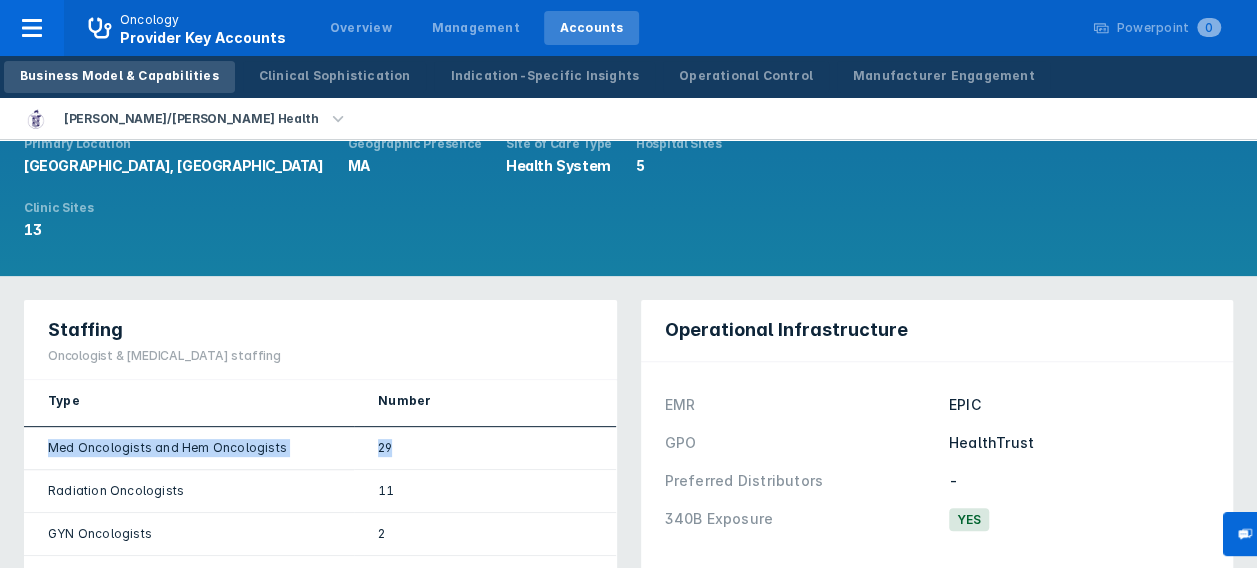 drag, startPoint x: 91, startPoint y: 379, endPoint x: 405, endPoint y: 381, distance: 314.00638 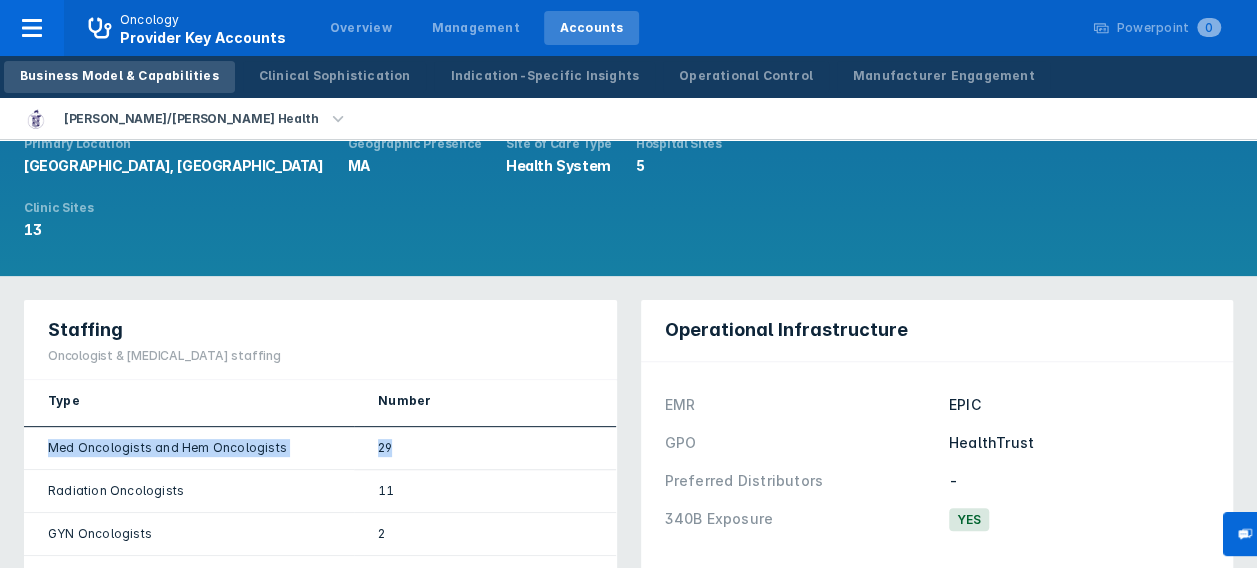 drag, startPoint x: 405, startPoint y: 381, endPoint x: 390, endPoint y: 385, distance: 15.524175 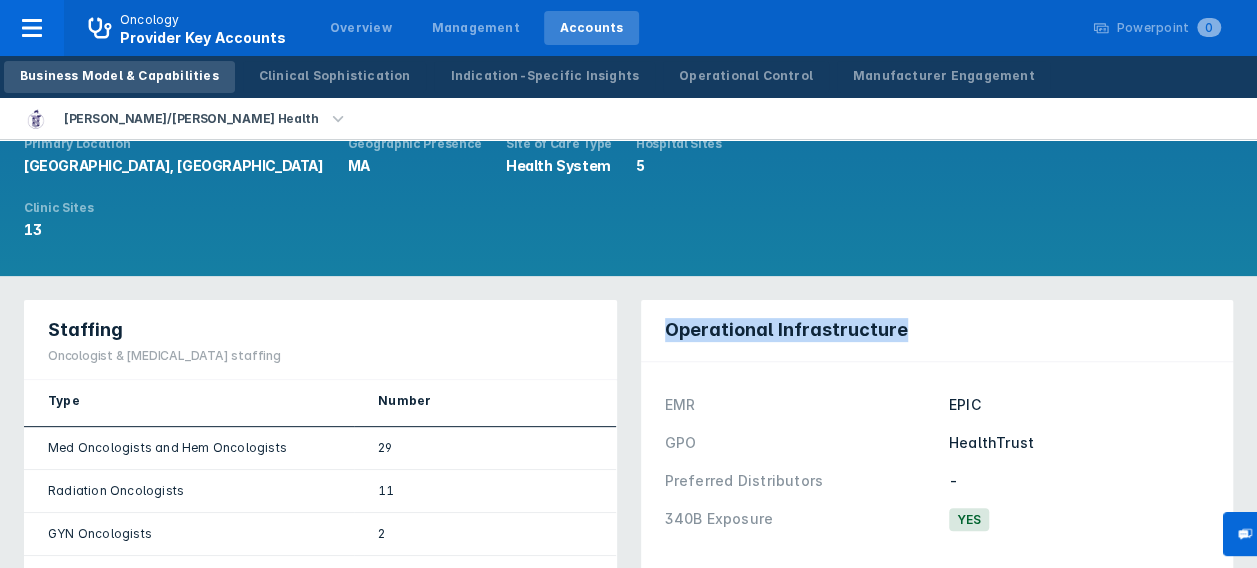 drag, startPoint x: 756, startPoint y: 266, endPoint x: 913, endPoint y: 258, distance: 157.20369 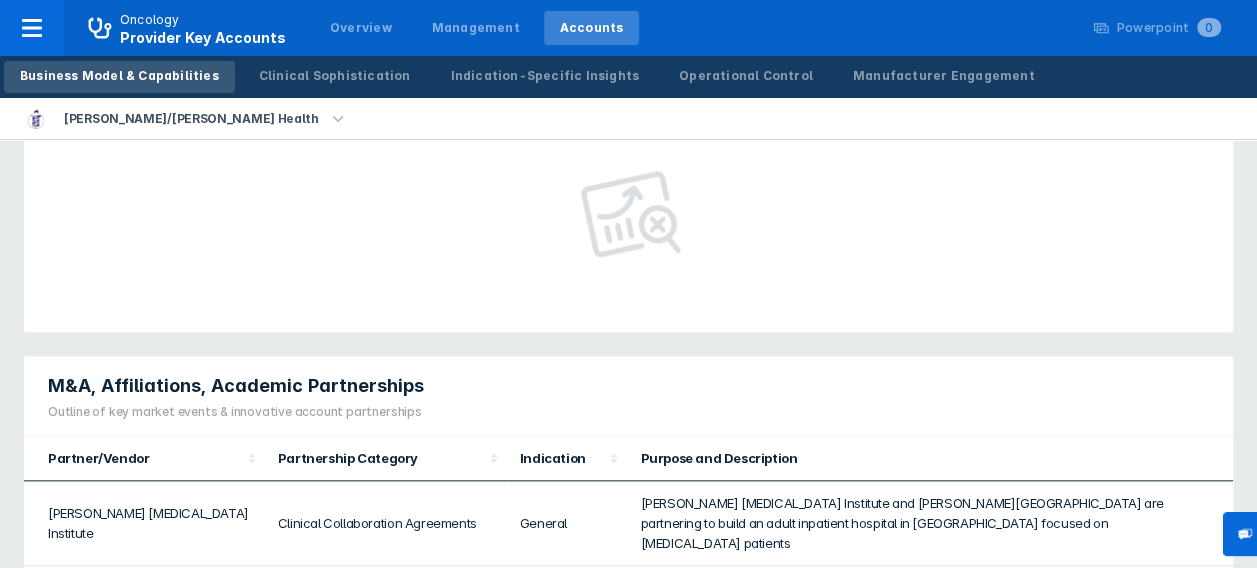 scroll, scrollTop: 0, scrollLeft: 0, axis: both 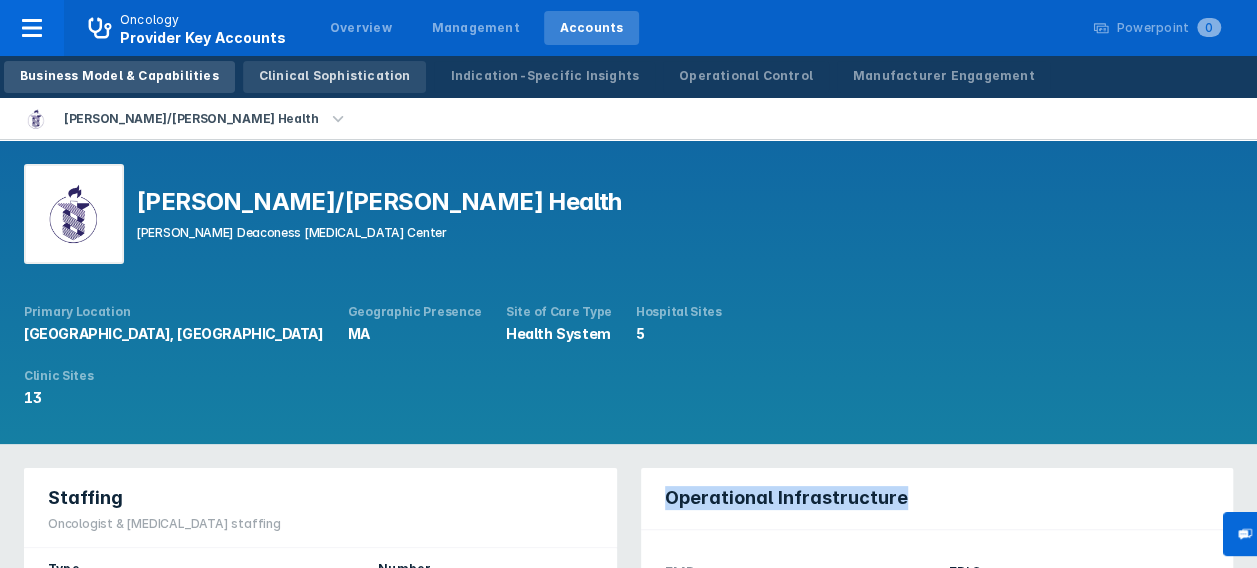 click on "Clinical Sophistication" at bounding box center [335, 76] 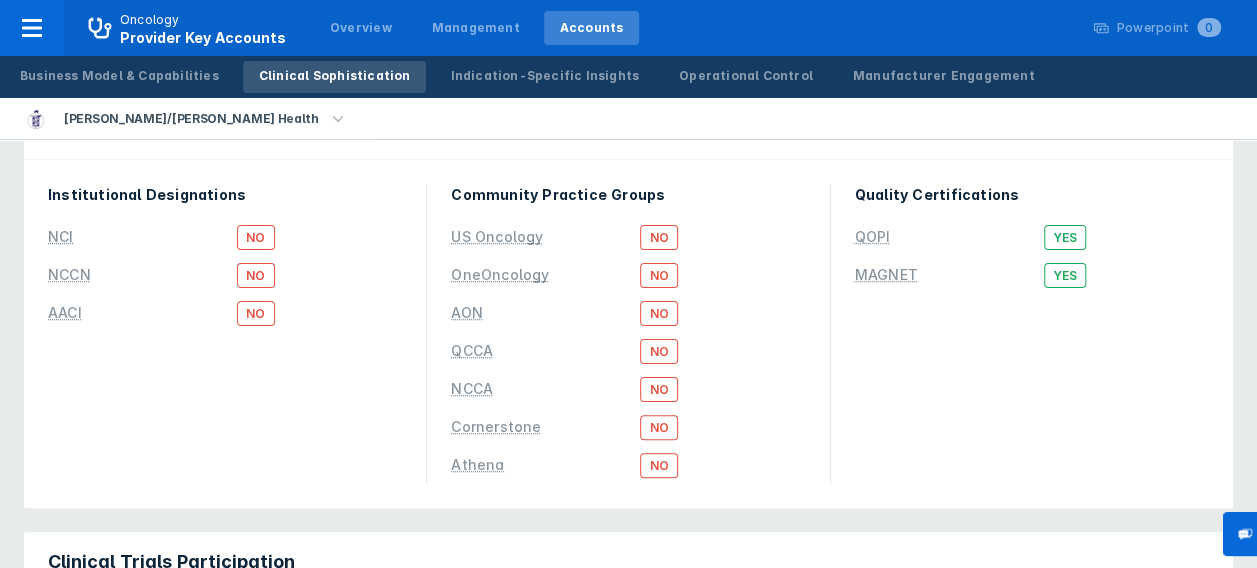 scroll, scrollTop: 78, scrollLeft: 0, axis: vertical 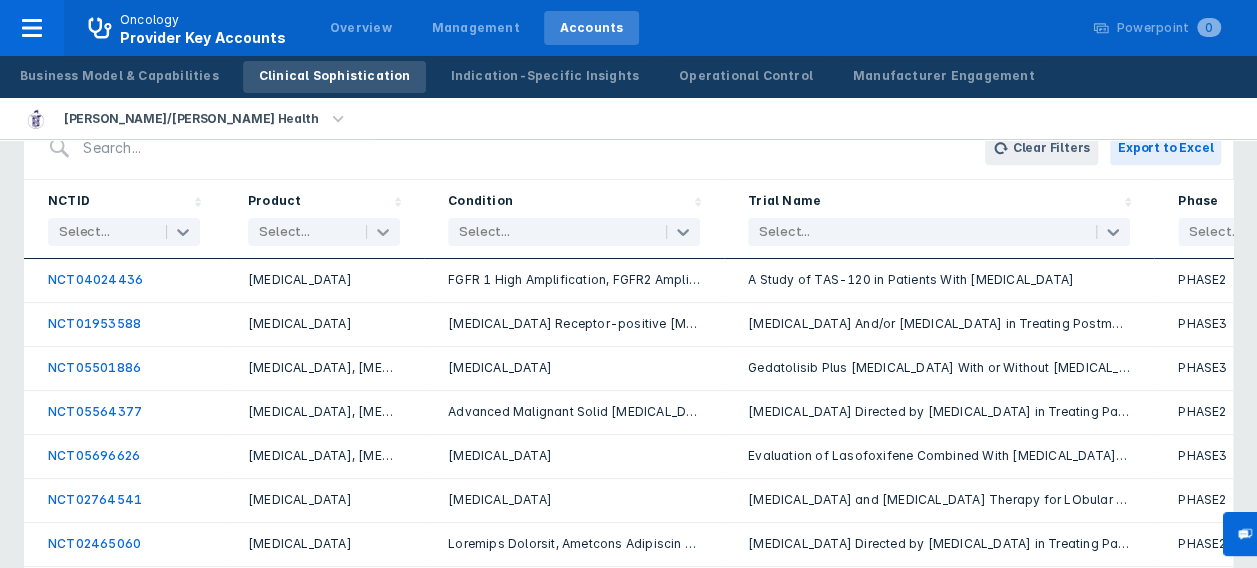 click 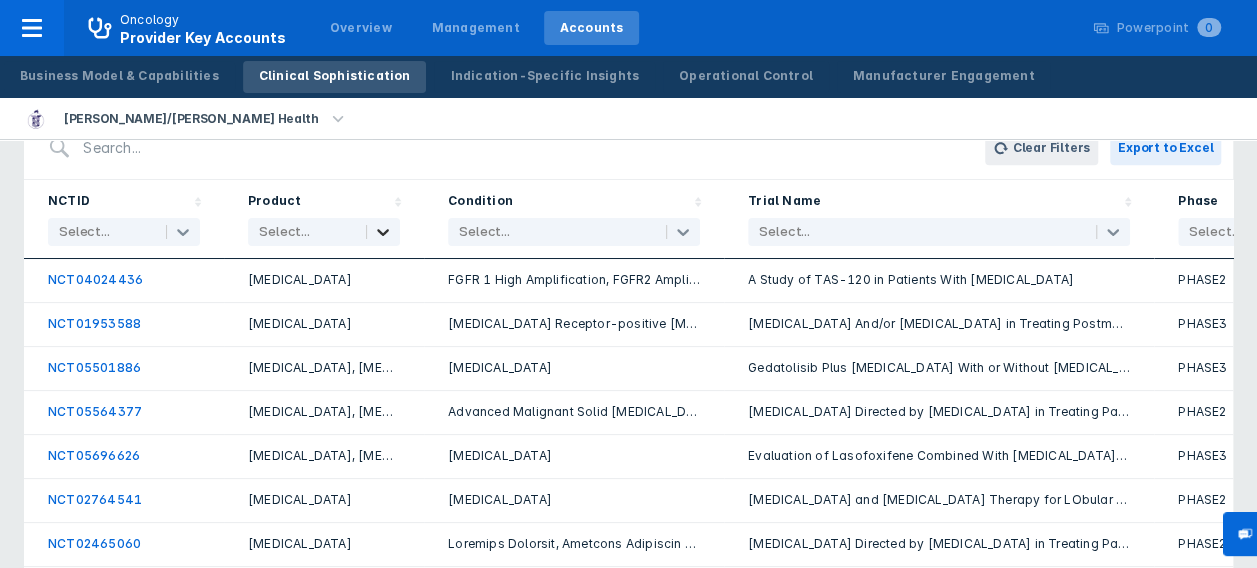 click 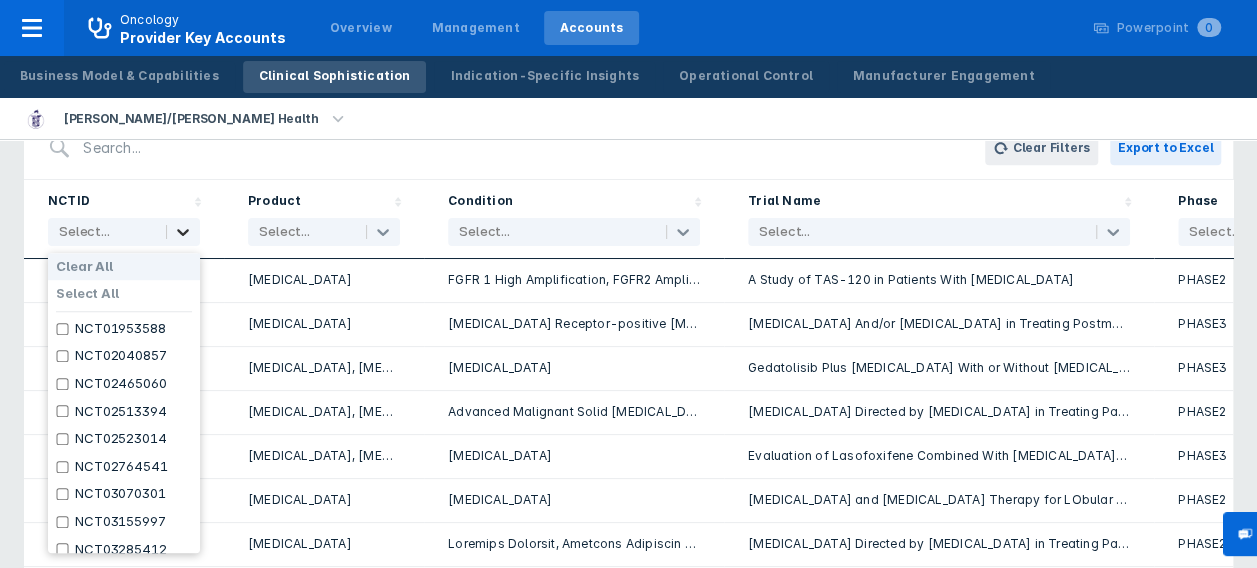 click 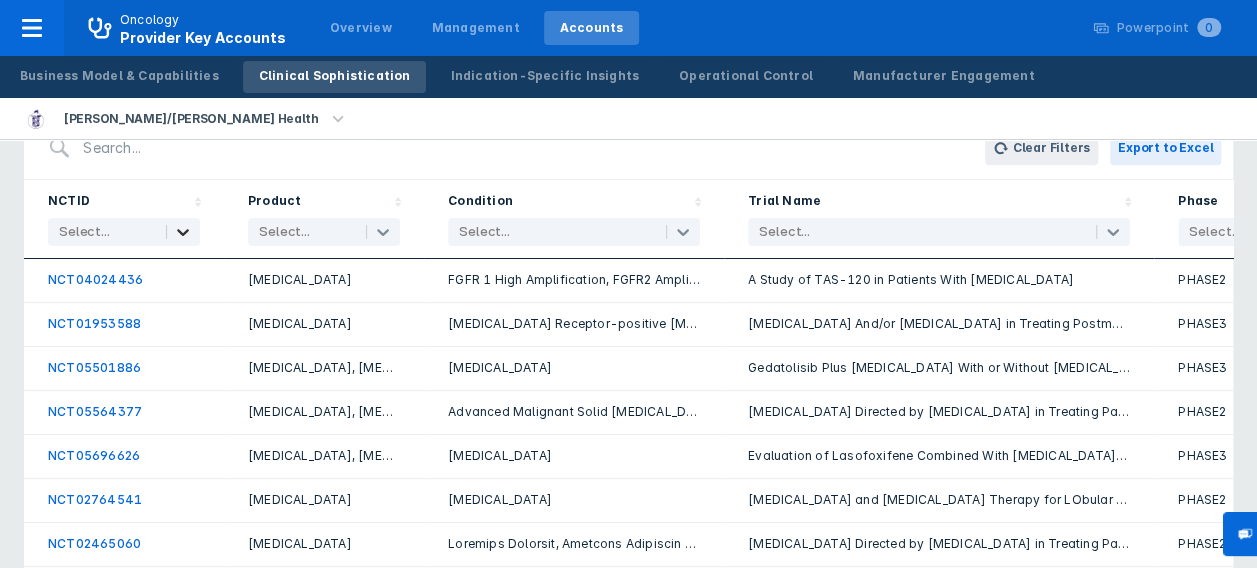 click 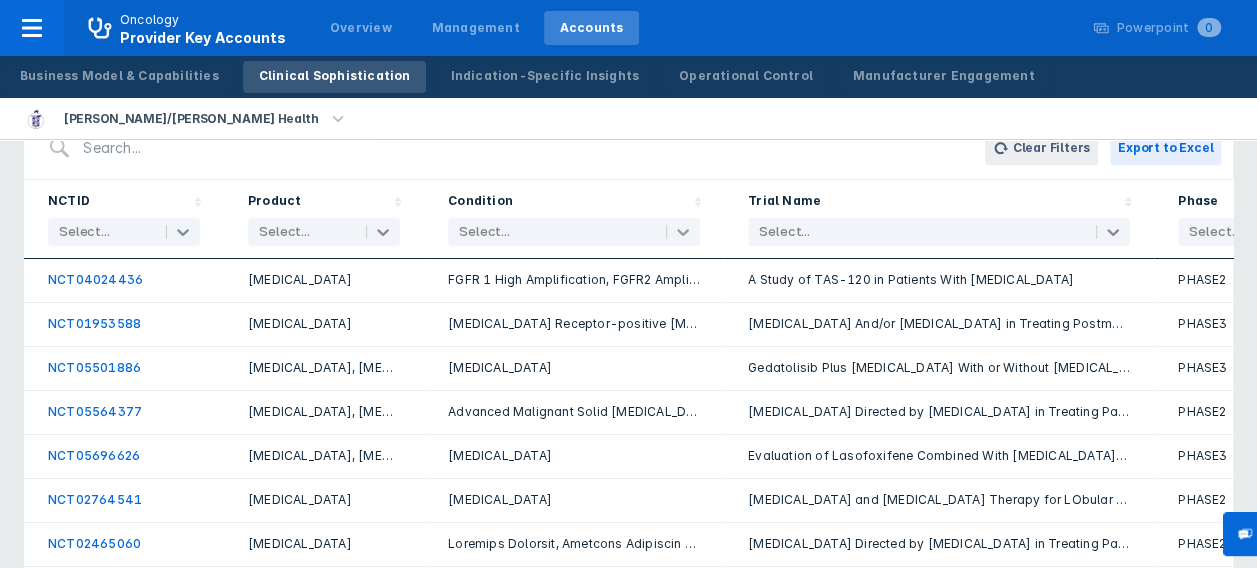 click 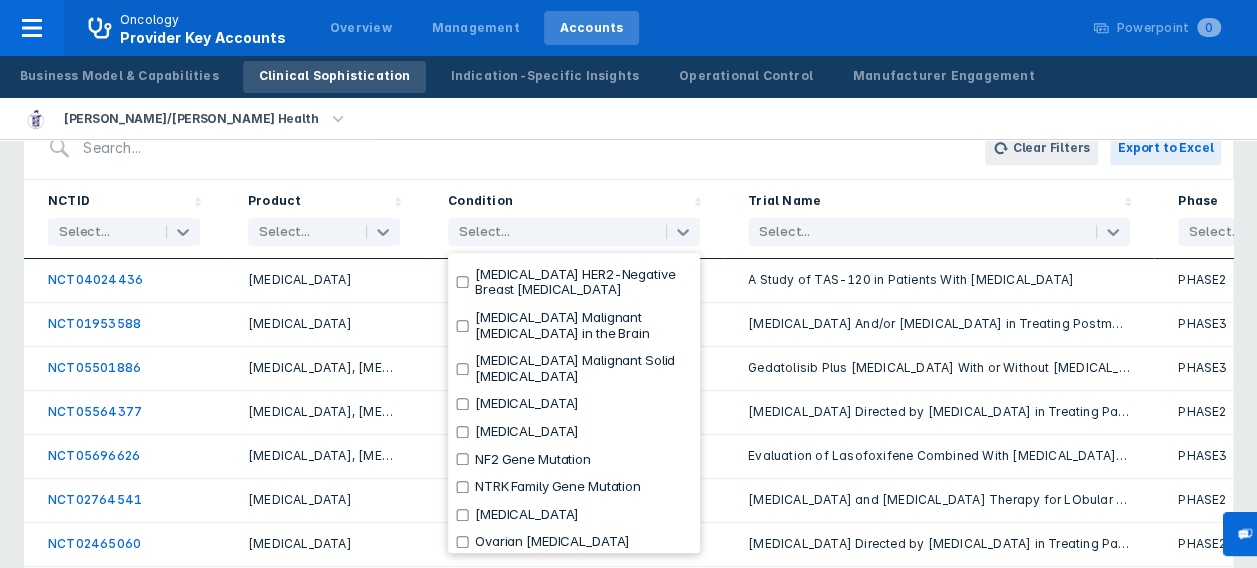 scroll, scrollTop: 1458, scrollLeft: 0, axis: vertical 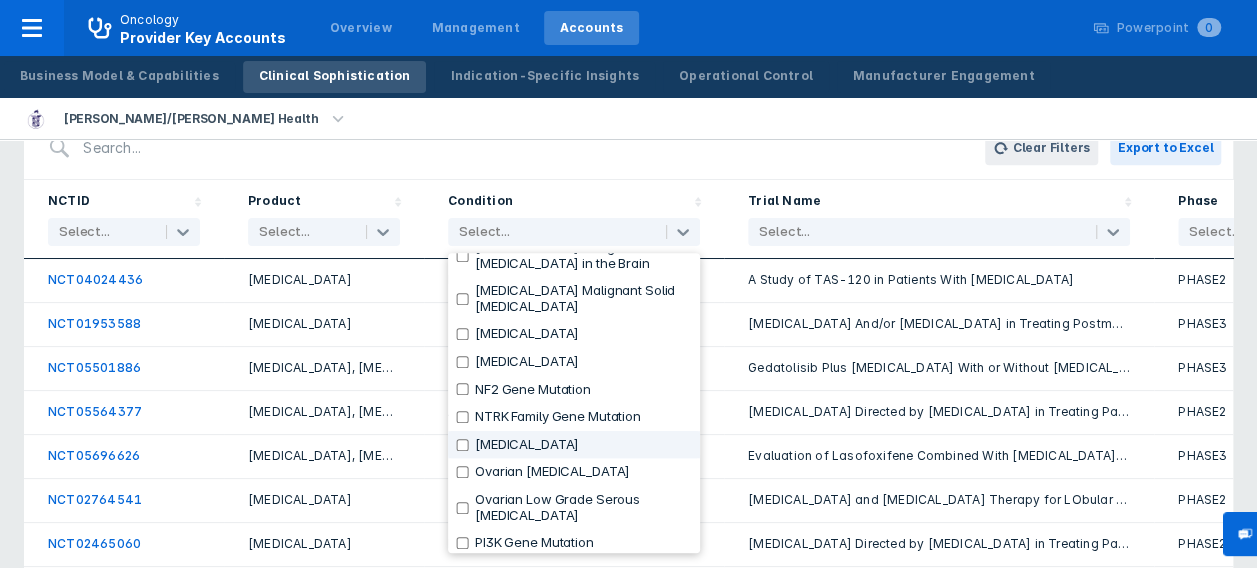 click on "[MEDICAL_DATA]" at bounding box center [527, 445] 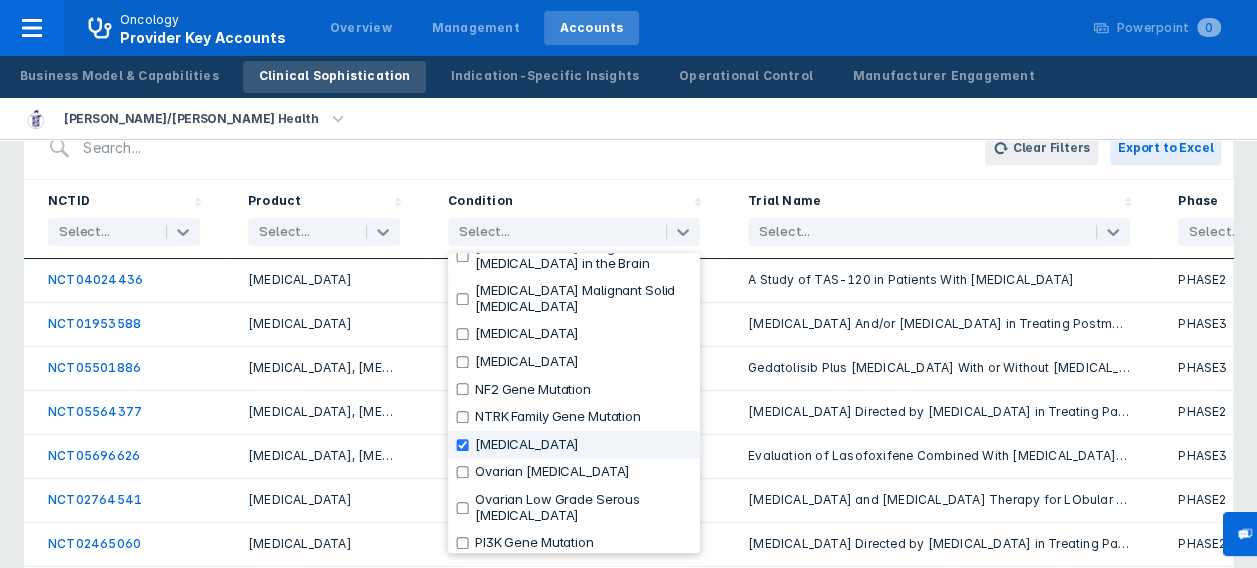 checkbox on "true" 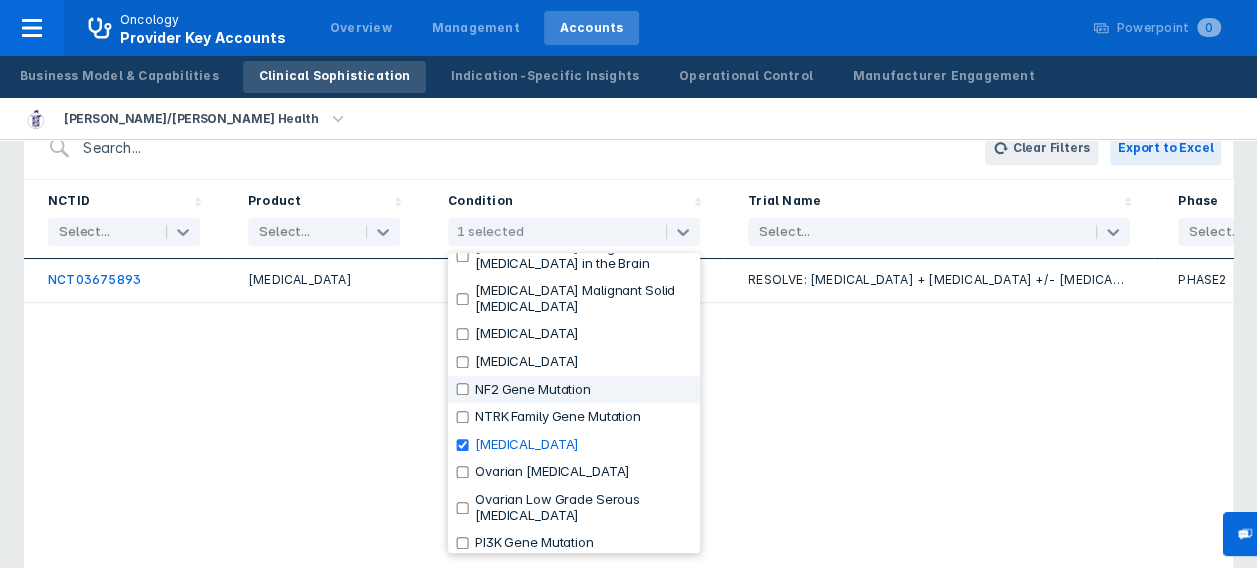click at bounding box center [509, 148] 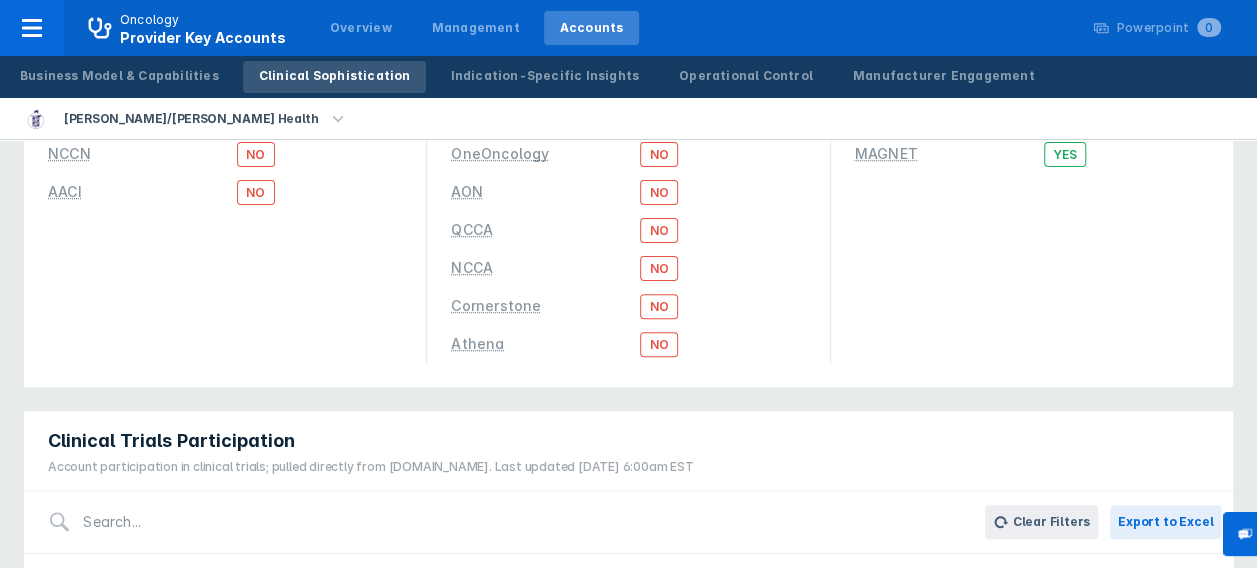 scroll, scrollTop: 172, scrollLeft: 0, axis: vertical 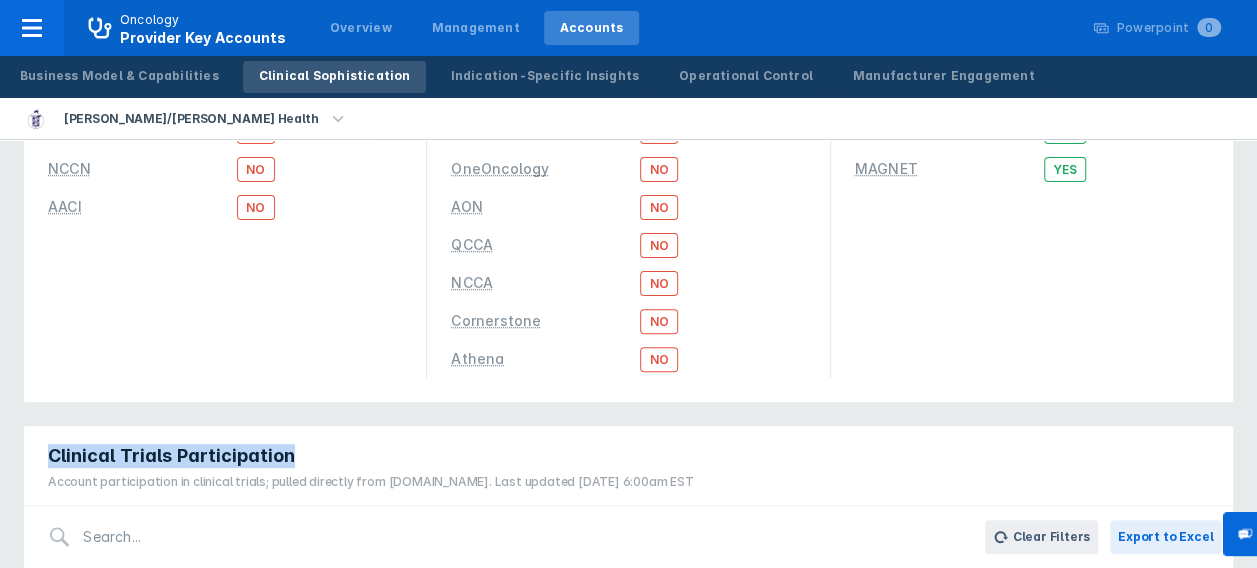 drag, startPoint x: 49, startPoint y: 452, endPoint x: 388, endPoint y: 451, distance: 339.00146 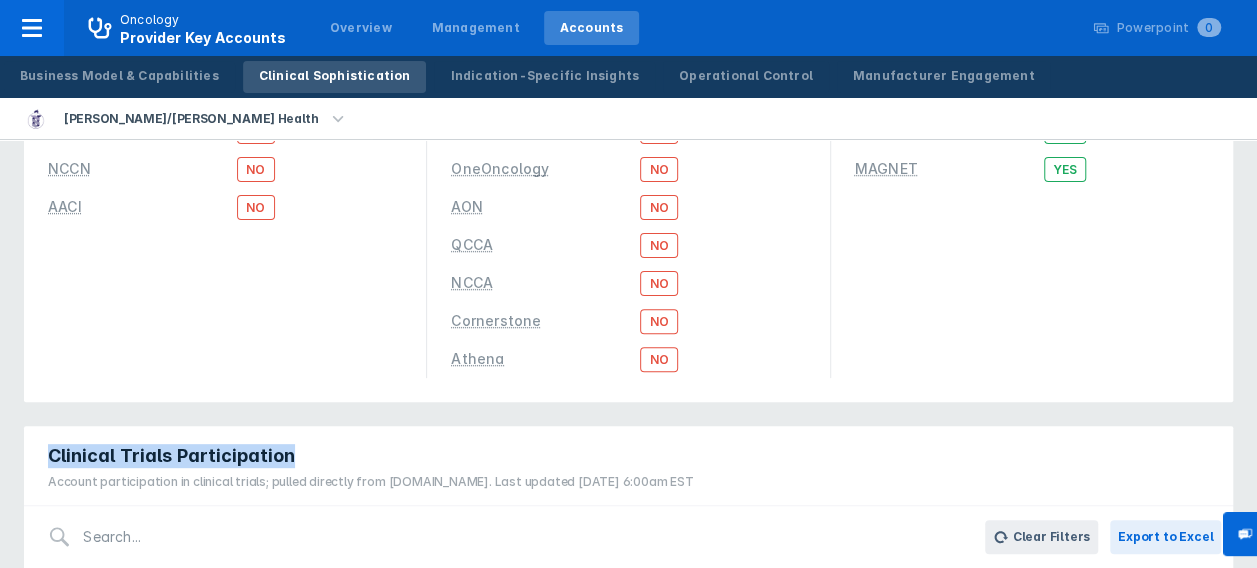 copy on "Clinical Trials Participation" 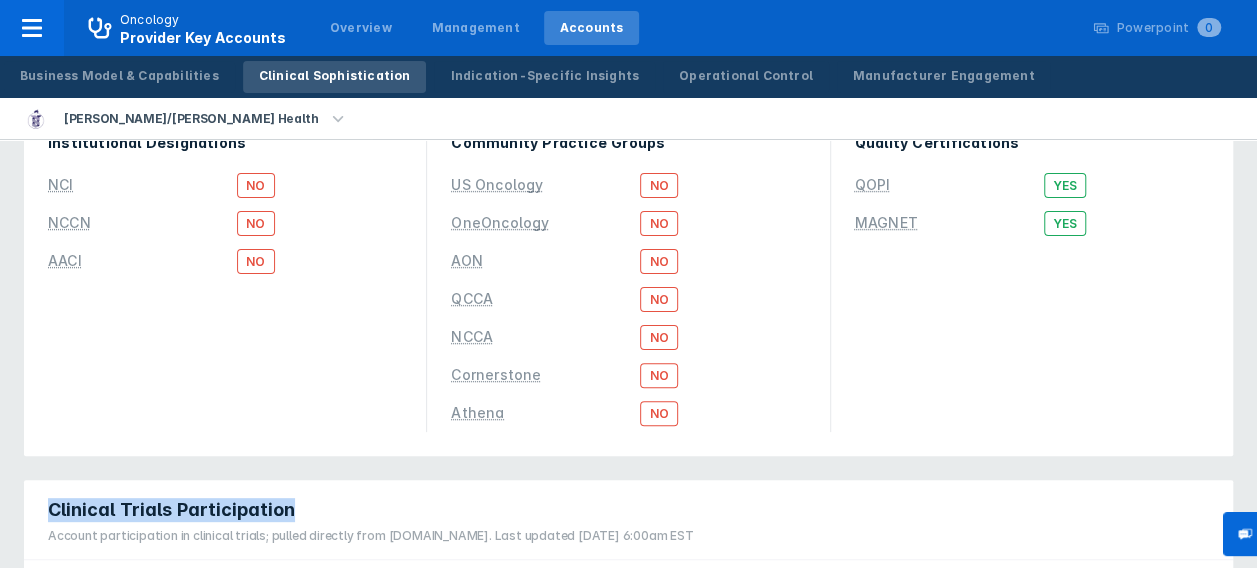 scroll, scrollTop: 0, scrollLeft: 0, axis: both 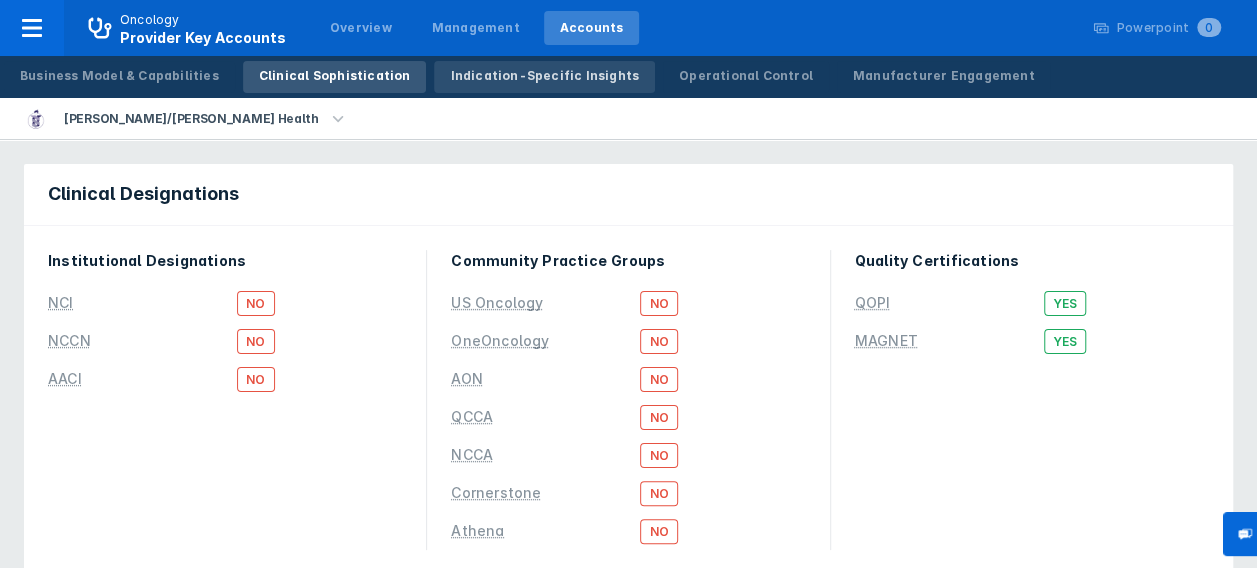 click on "Indication-Specific Insights" at bounding box center [544, 76] 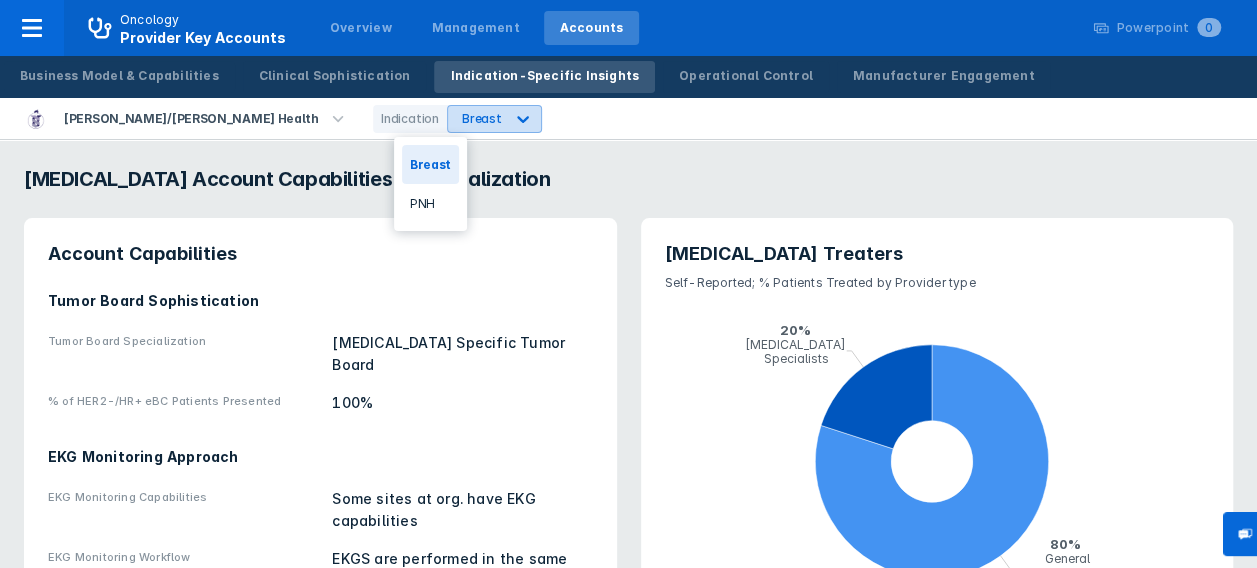 click 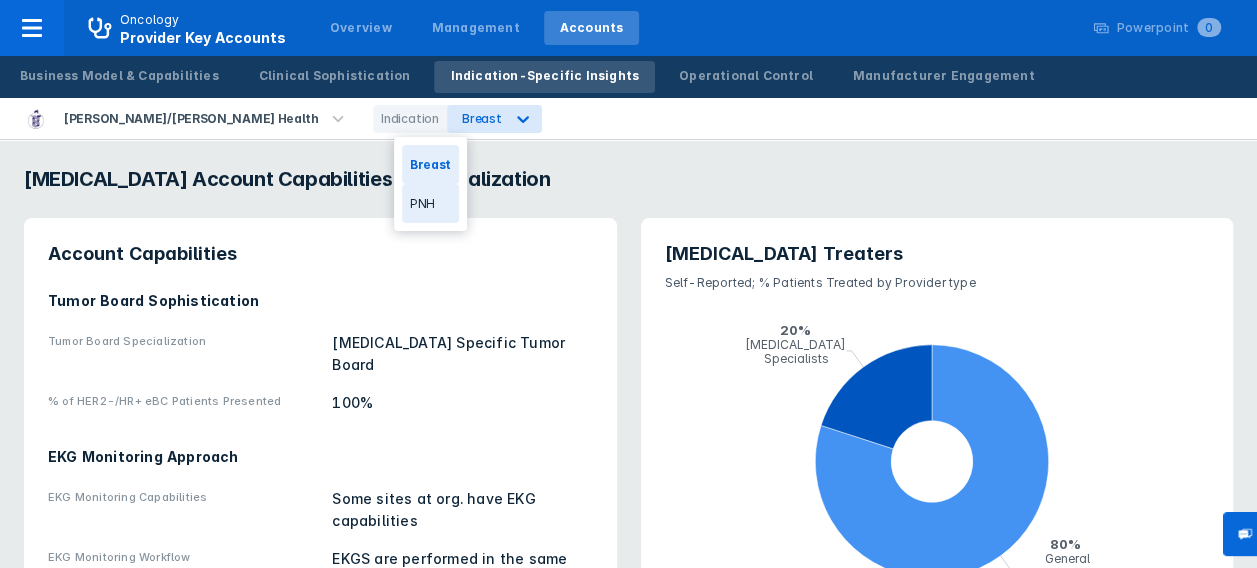 click on "PNH" at bounding box center (430, 203) 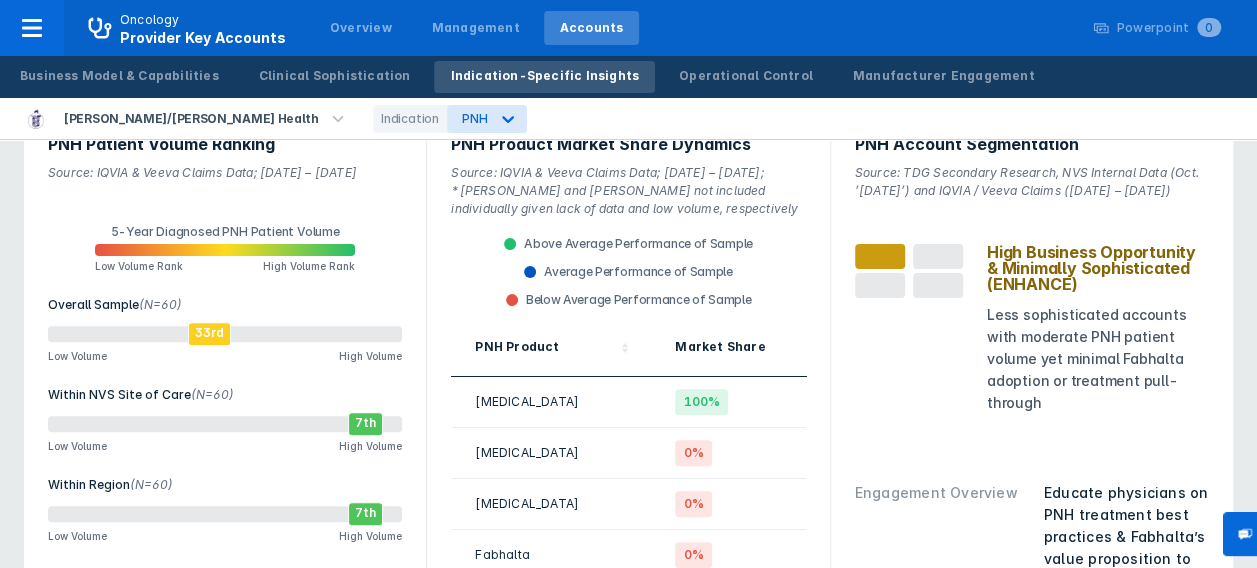 scroll, scrollTop: 159, scrollLeft: 0, axis: vertical 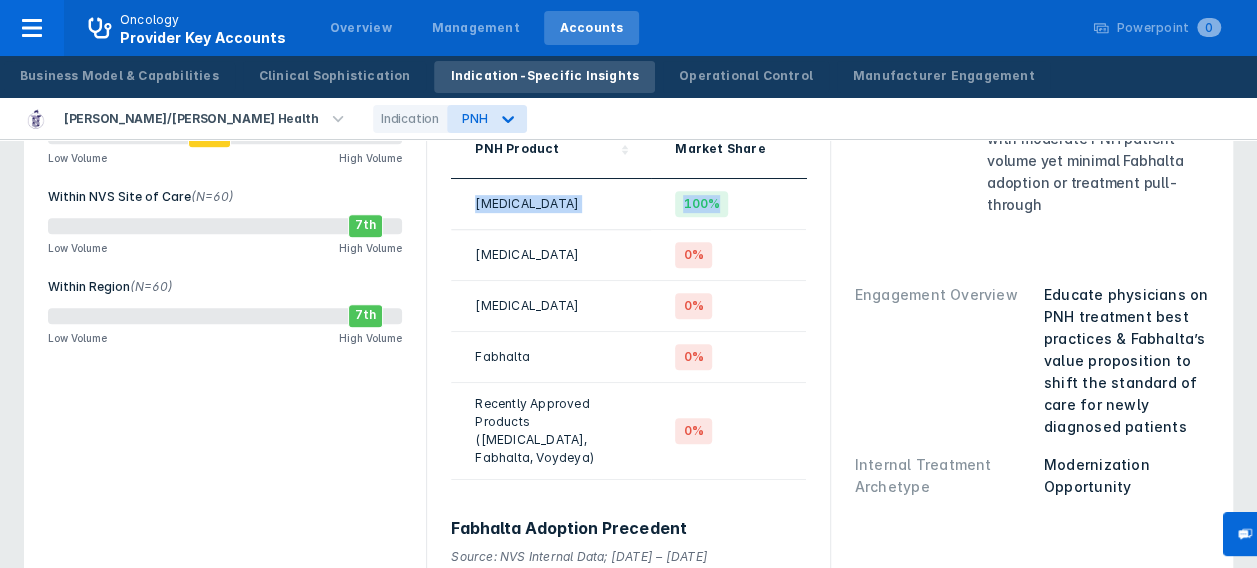 drag, startPoint x: 475, startPoint y: 200, endPoint x: 744, endPoint y: 195, distance: 269.04648 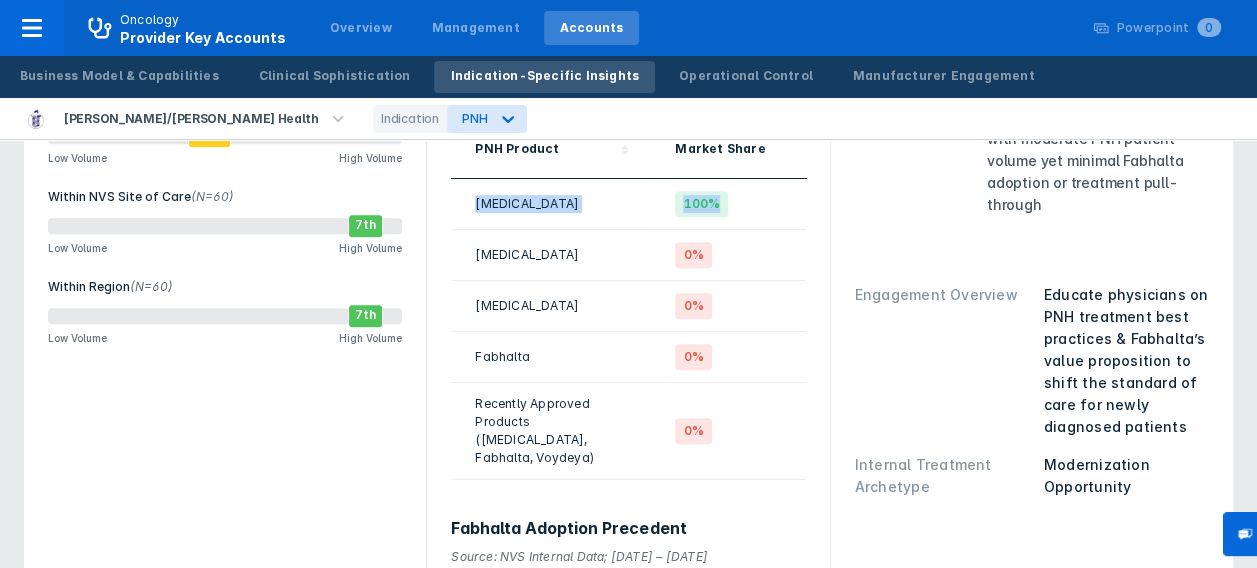 copy on "[MEDICAL_DATA] 100%" 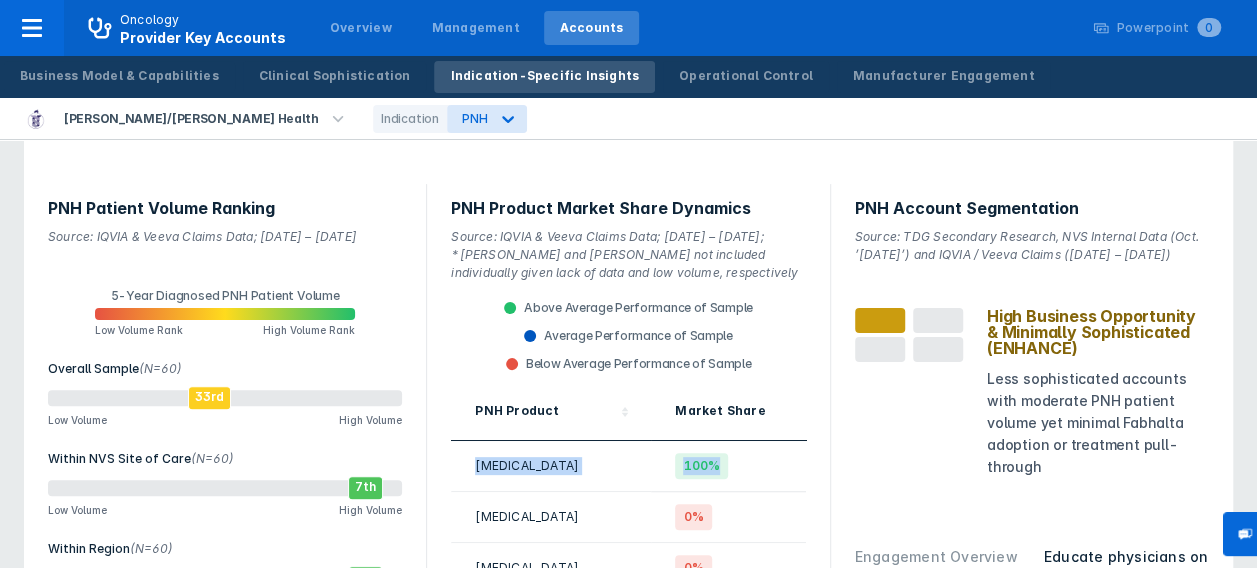 scroll, scrollTop: 83, scrollLeft: 0, axis: vertical 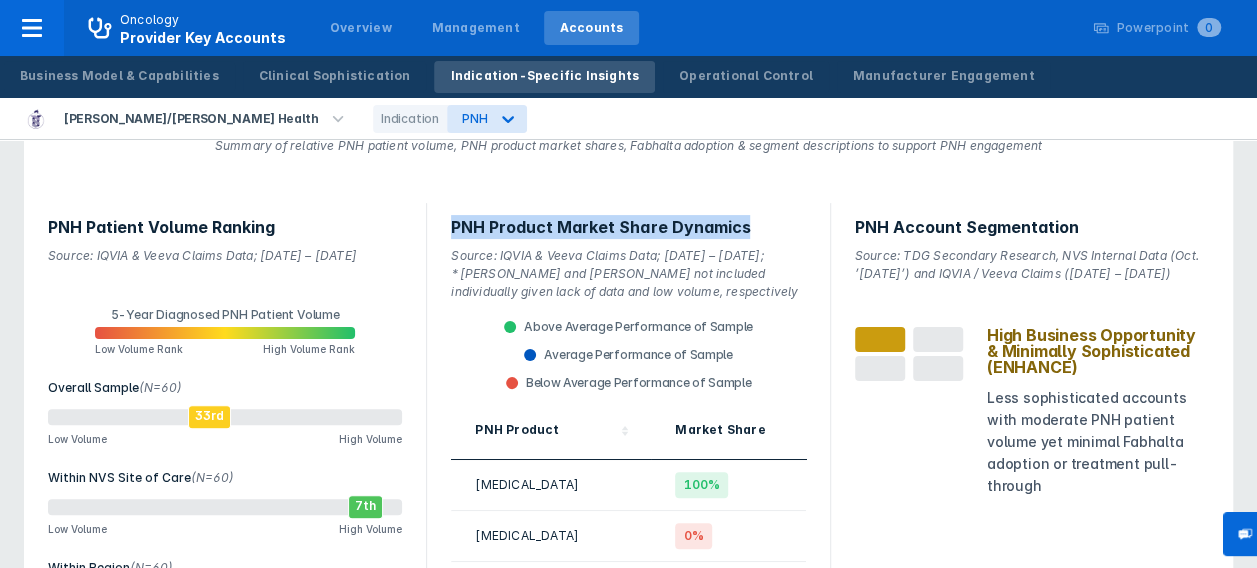 drag, startPoint x: 454, startPoint y: 224, endPoint x: 749, endPoint y: 230, distance: 295.061 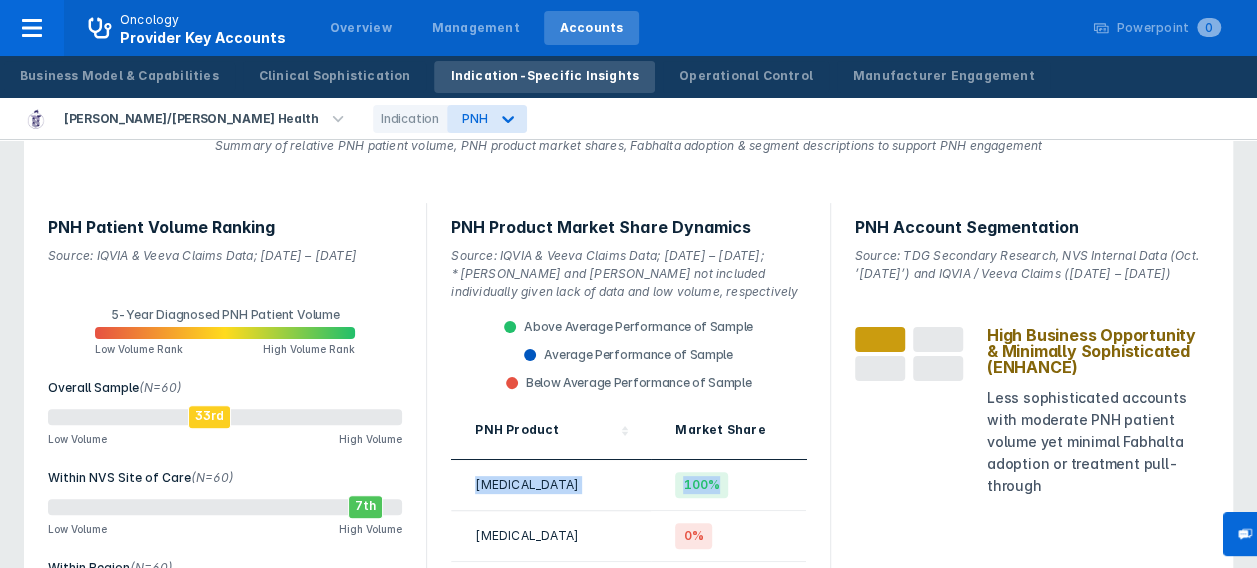 drag, startPoint x: 475, startPoint y: 480, endPoint x: 741, endPoint y: 473, distance: 266.0921 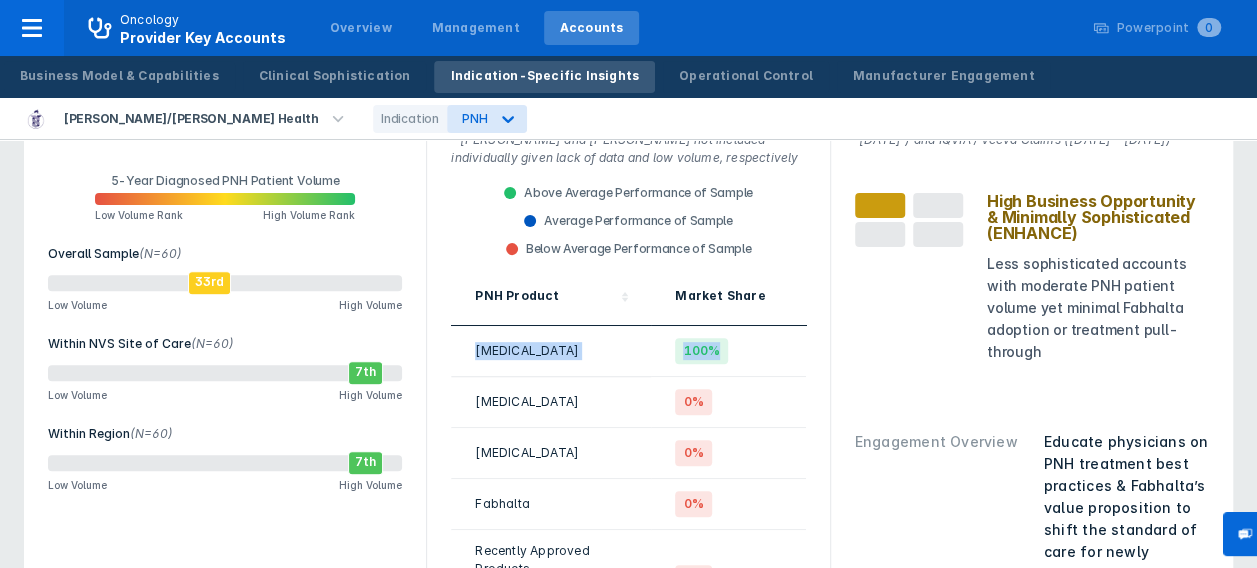 scroll, scrollTop: 146, scrollLeft: 0, axis: vertical 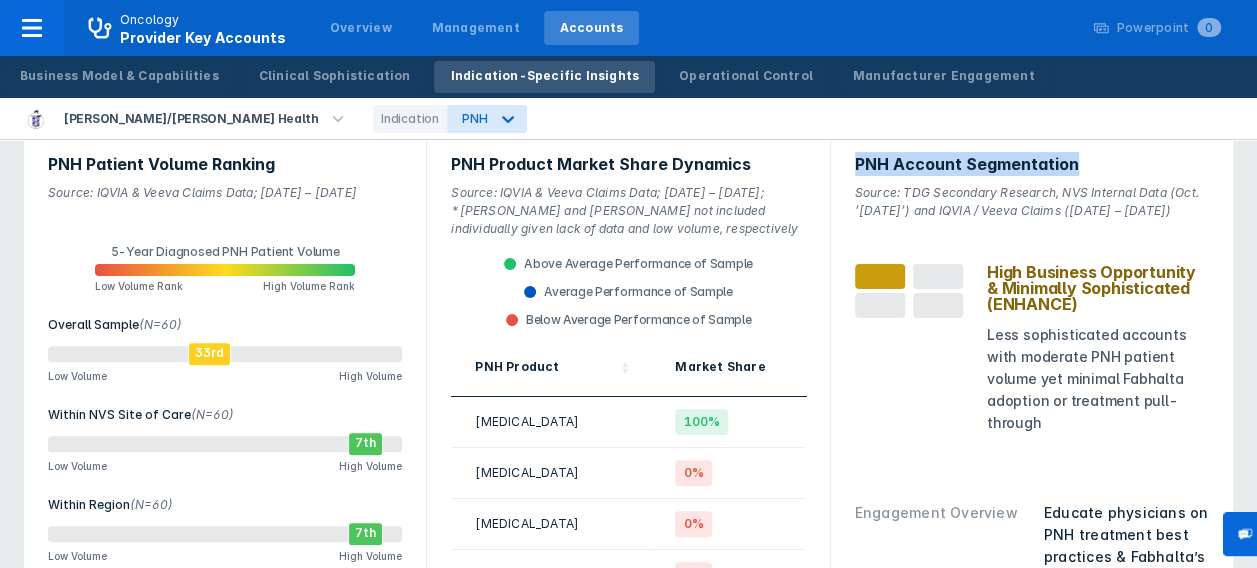 drag, startPoint x: 858, startPoint y: 164, endPoint x: 1084, endPoint y: 157, distance: 226.10838 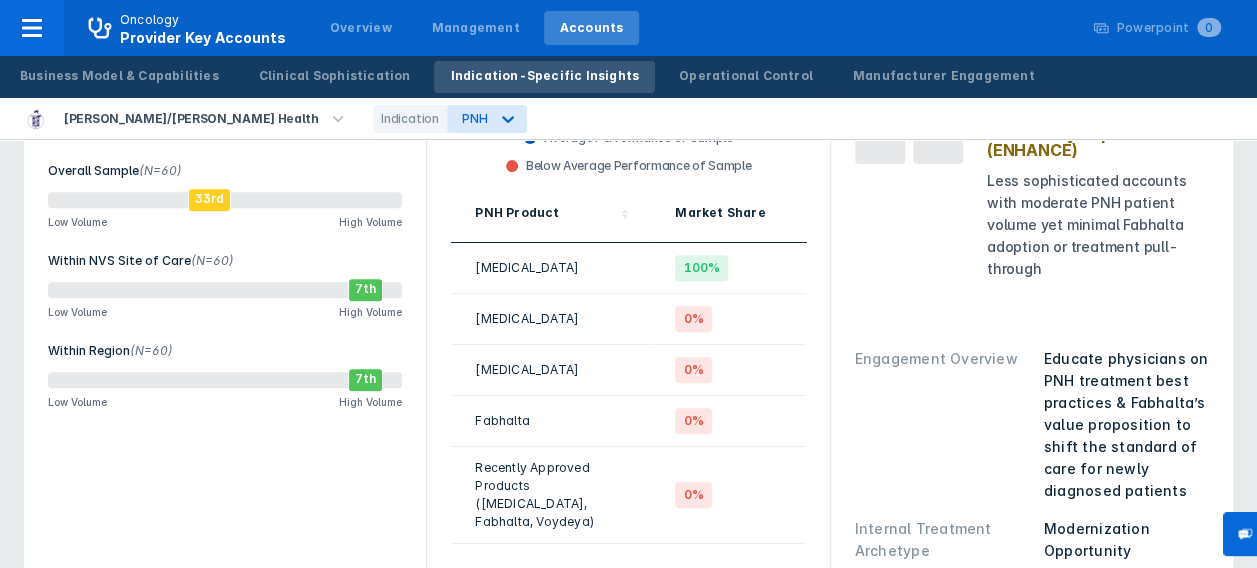 scroll, scrollTop: 294, scrollLeft: 0, axis: vertical 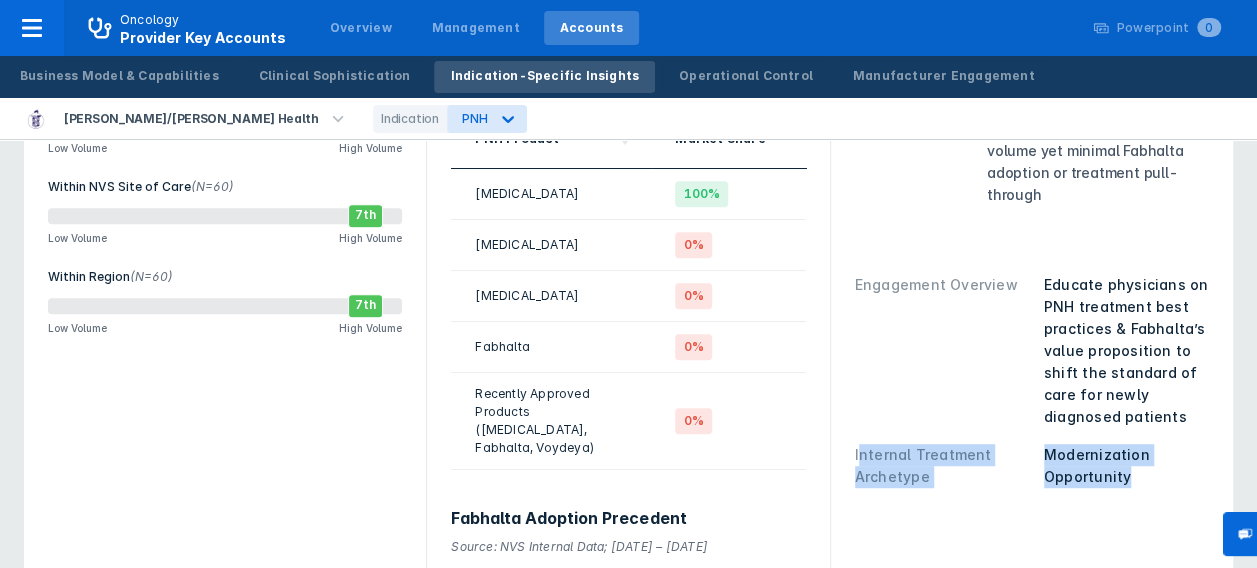 drag, startPoint x: 859, startPoint y: 450, endPoint x: 1130, endPoint y: 470, distance: 271.737 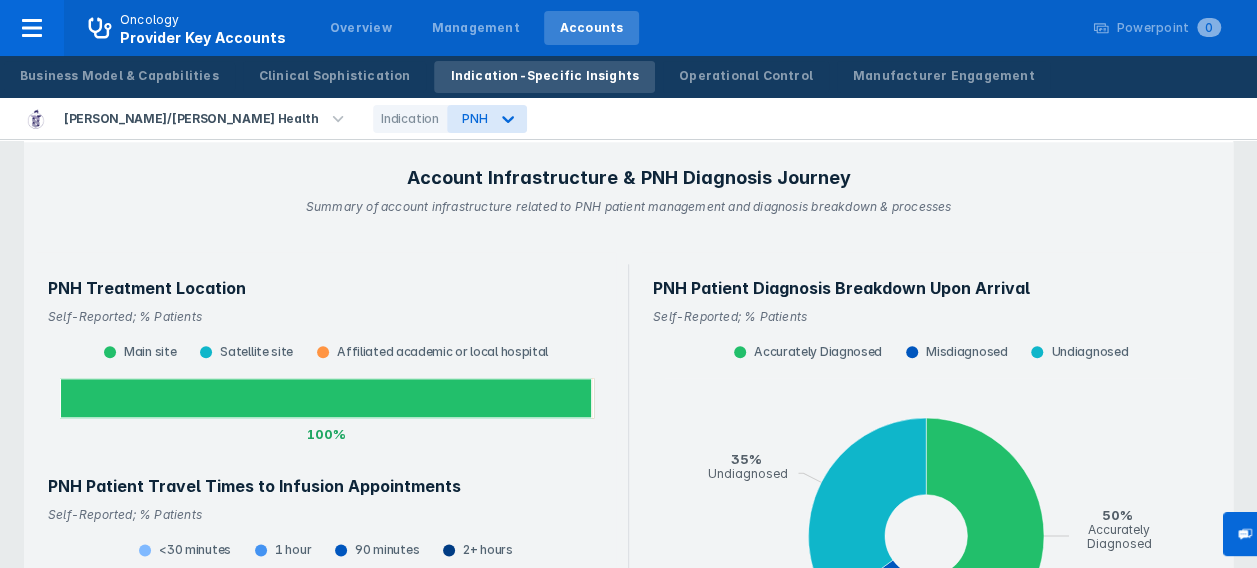 scroll, scrollTop: 974, scrollLeft: 0, axis: vertical 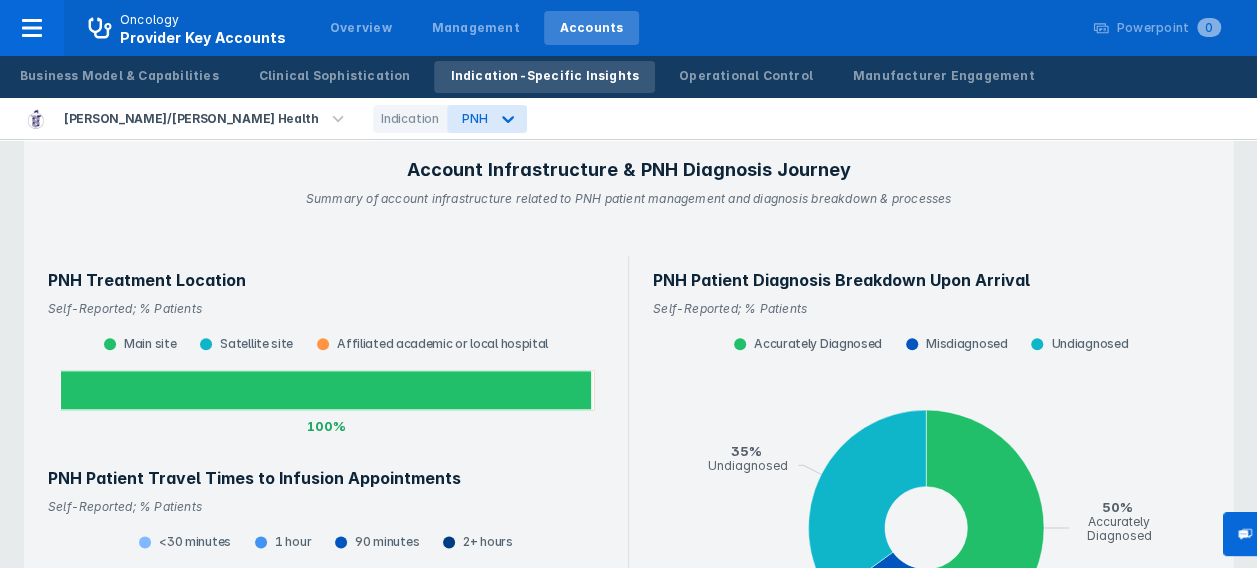 click on "Account Infrastructure & PNH Diagnosis Journey" at bounding box center (629, 170) 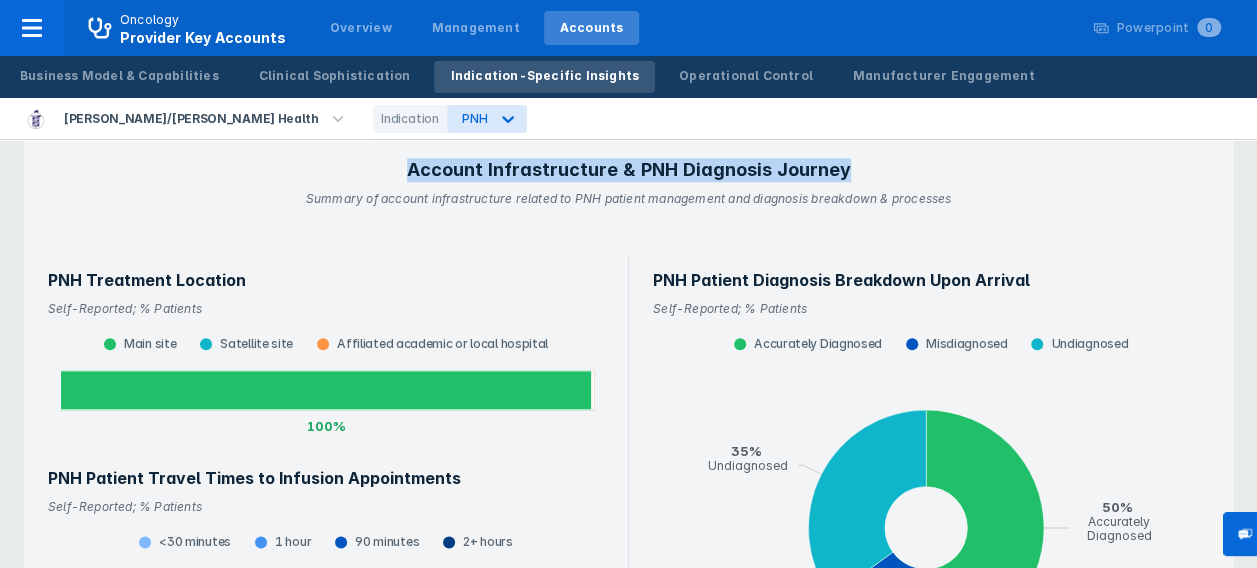 drag, startPoint x: 414, startPoint y: 164, endPoint x: 850, endPoint y: 152, distance: 436.1651 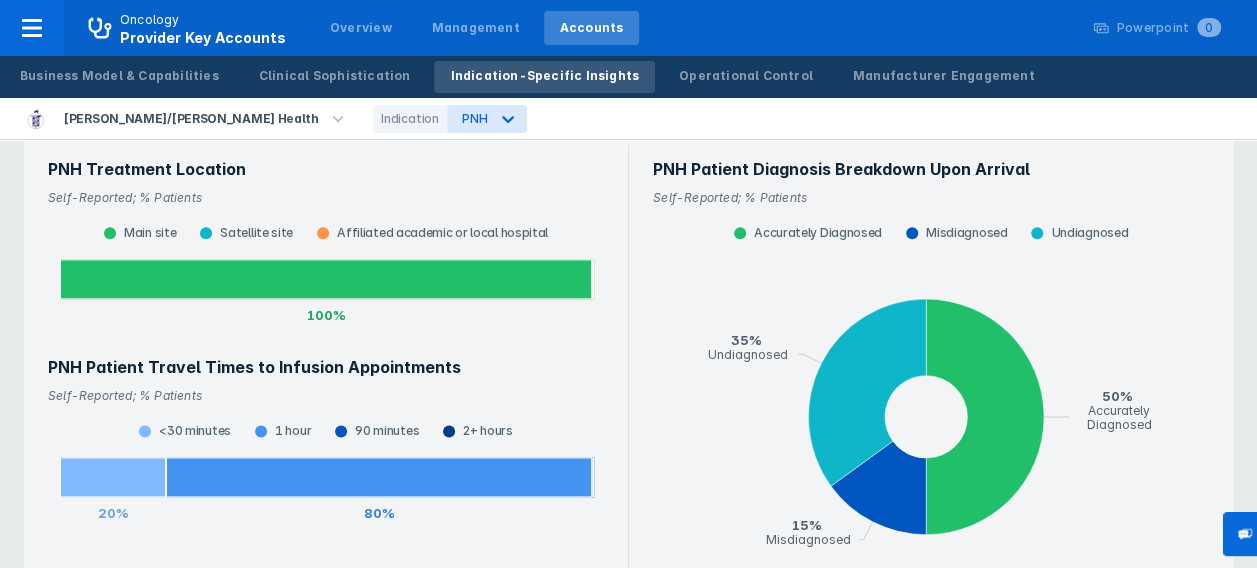 scroll, scrollTop: 1094, scrollLeft: 0, axis: vertical 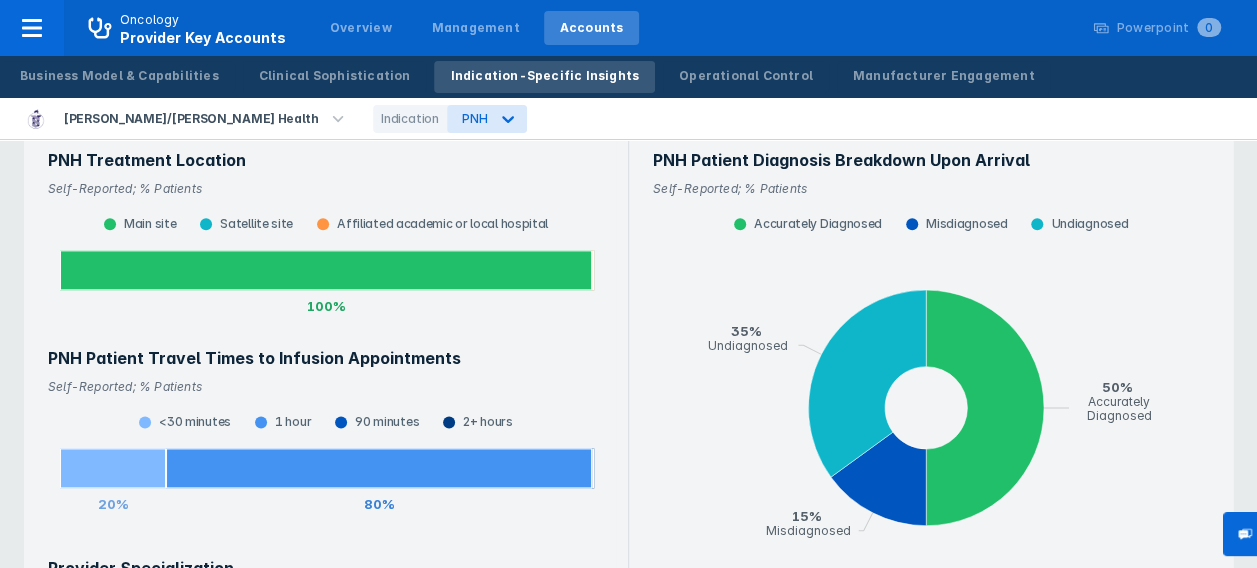 click on "PNH Treatment Location Self-Reported; % Patients Main site Satellite site Affiliated academic or local hospital 100% 0% 0% PNH Patient Travel Times to Infusion Appointments Self-Reported; % Patients <30 minutes 1 hour 90 minutes 2+ hours 20% 80% 0% 0% Provider Specialization Providers that Treat PNH Multiple providers specialize Infusion Capabilities Percent of Sites with Infusion Capabilities 100% Infusion-Related Capacity Constraints Roughly half (50%) of infusion capable sites experience constraints Vaccination Capabilities Vaccination Capabilities Across Sites All sites at our organization can administer all necessary vaccinations" at bounding box center [326, 573] 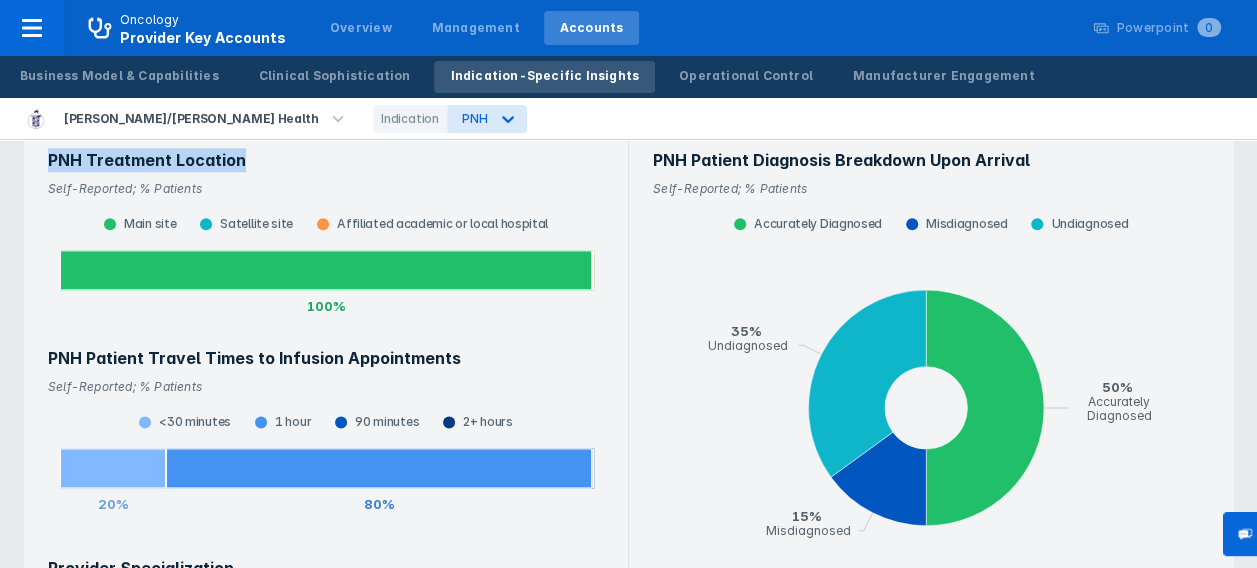 drag, startPoint x: 52, startPoint y: 156, endPoint x: 241, endPoint y: 156, distance: 189 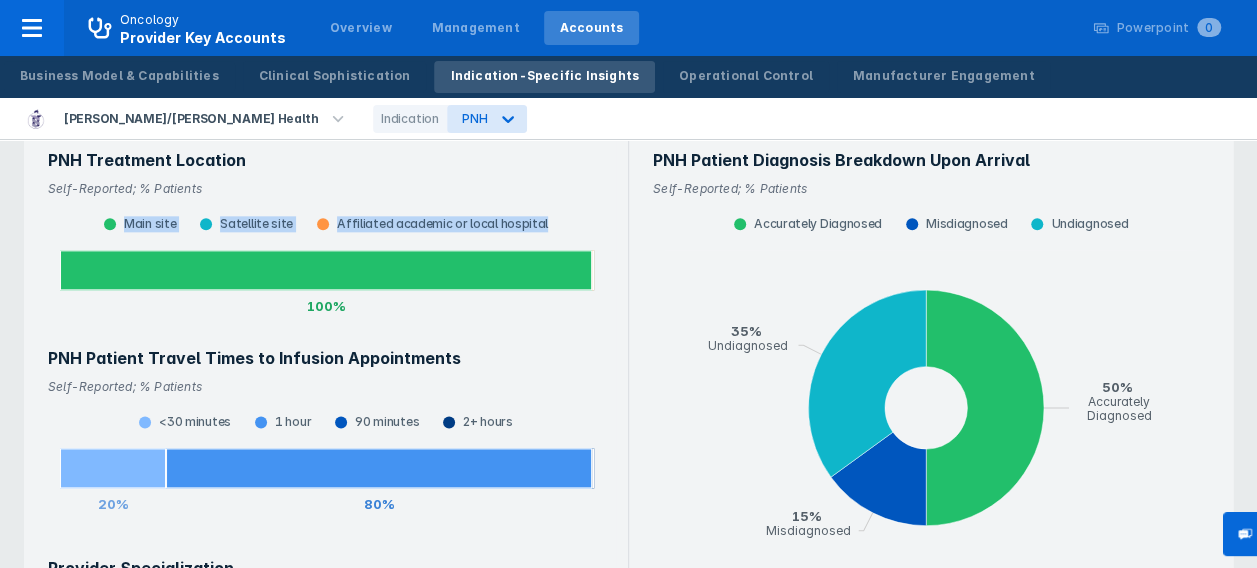 drag, startPoint x: 135, startPoint y: 220, endPoint x: 176, endPoint y: 237, distance: 44.38468 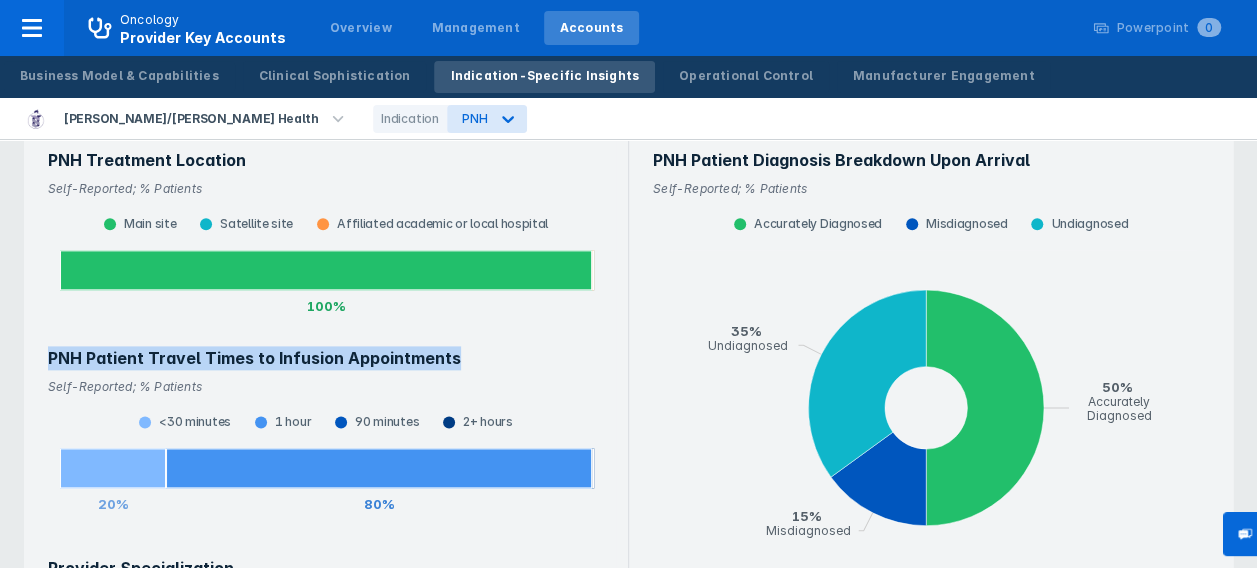 drag, startPoint x: 48, startPoint y: 348, endPoint x: 480, endPoint y: 348, distance: 432 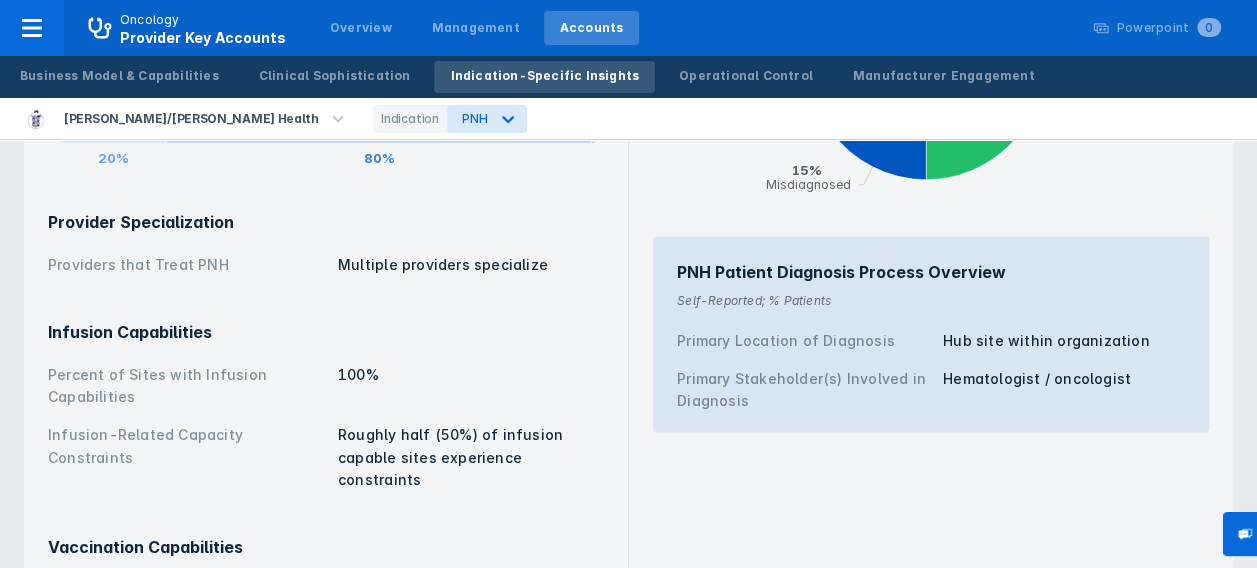 scroll, scrollTop: 1480, scrollLeft: 0, axis: vertical 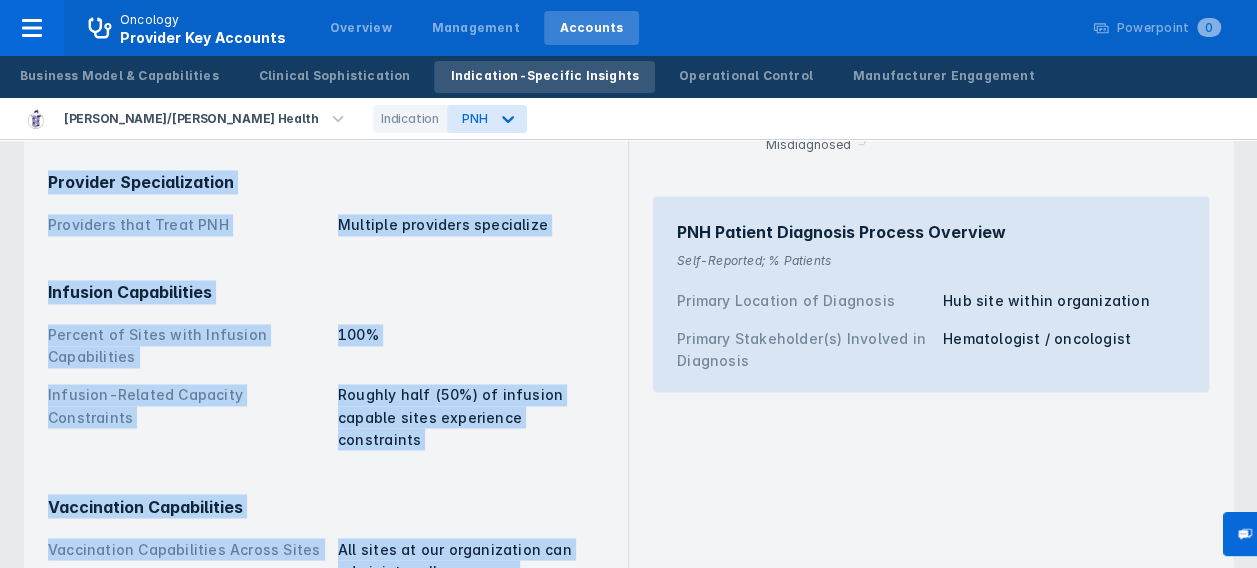 drag, startPoint x: 49, startPoint y: 175, endPoint x: 615, endPoint y: 540, distance: 673.48425 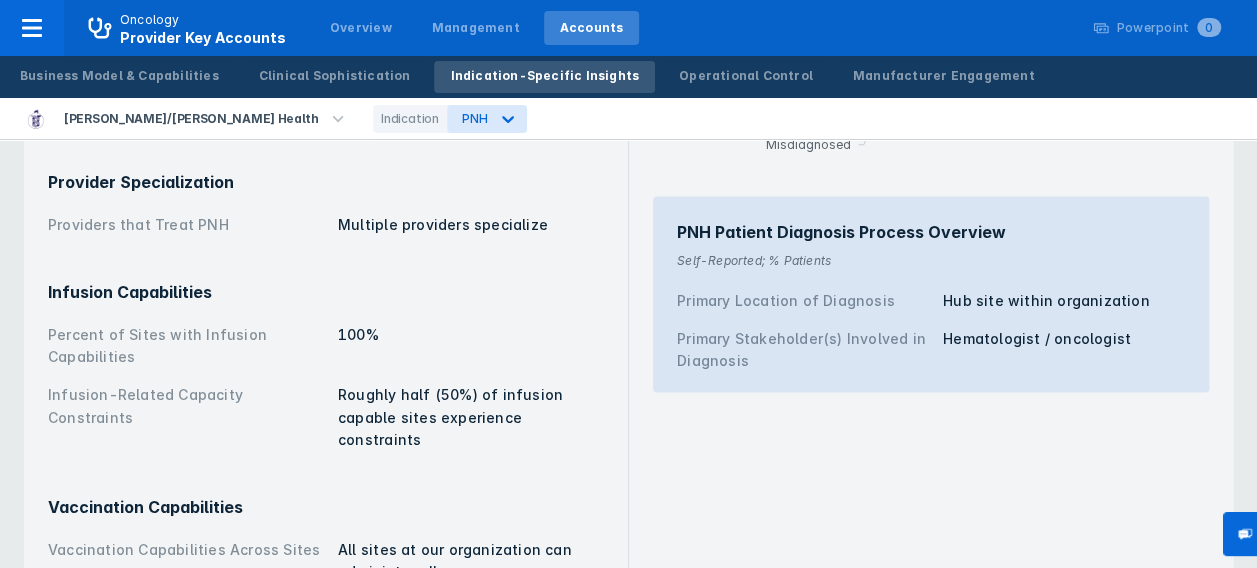 click on "PNH Patient Diagnosis Breakdown Upon Arrival Self-Reported; % Patients Accurately Diagnosed Misdiagnosed Undiagnosed
50%
Accurately  Diagnosed
15%
Misdiagnosed
35%
Undiagnosed
AnyChart Trial Version PNH Patient Diagnosis Process Overview Self-Reported; % Patients Primary Location of Diagnosis Hub site within organization Primary Stakeholder(s) Involved in Diagnosis Hematologist / oncologist" at bounding box center [931, 187] 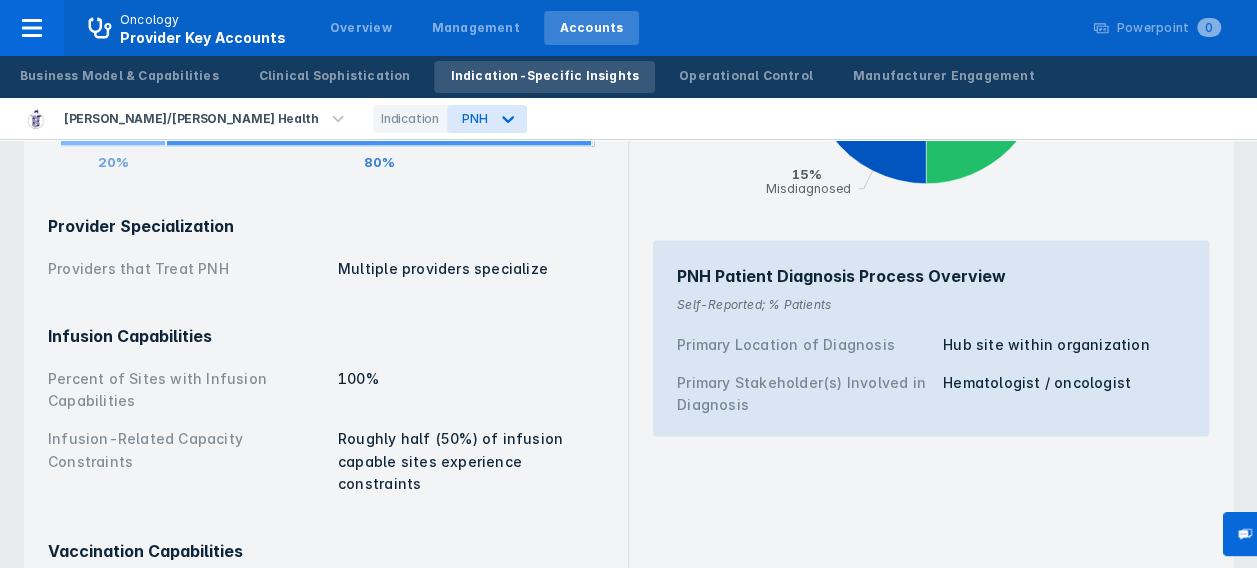 scroll, scrollTop: 1442, scrollLeft: 0, axis: vertical 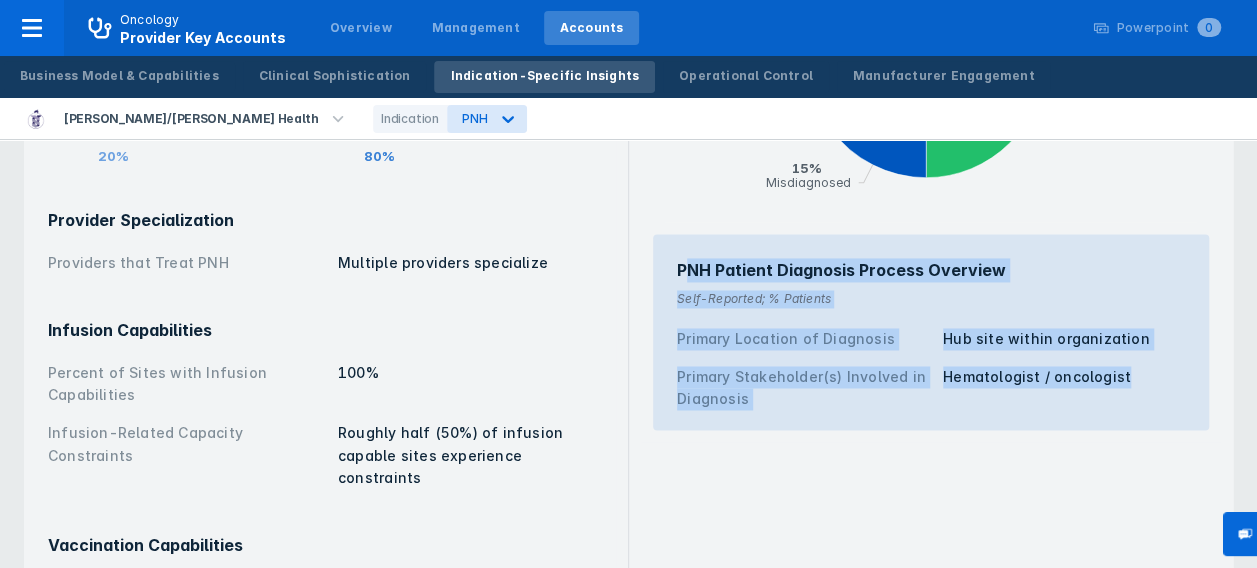 drag, startPoint x: 683, startPoint y: 266, endPoint x: 1132, endPoint y: 371, distance: 461.11386 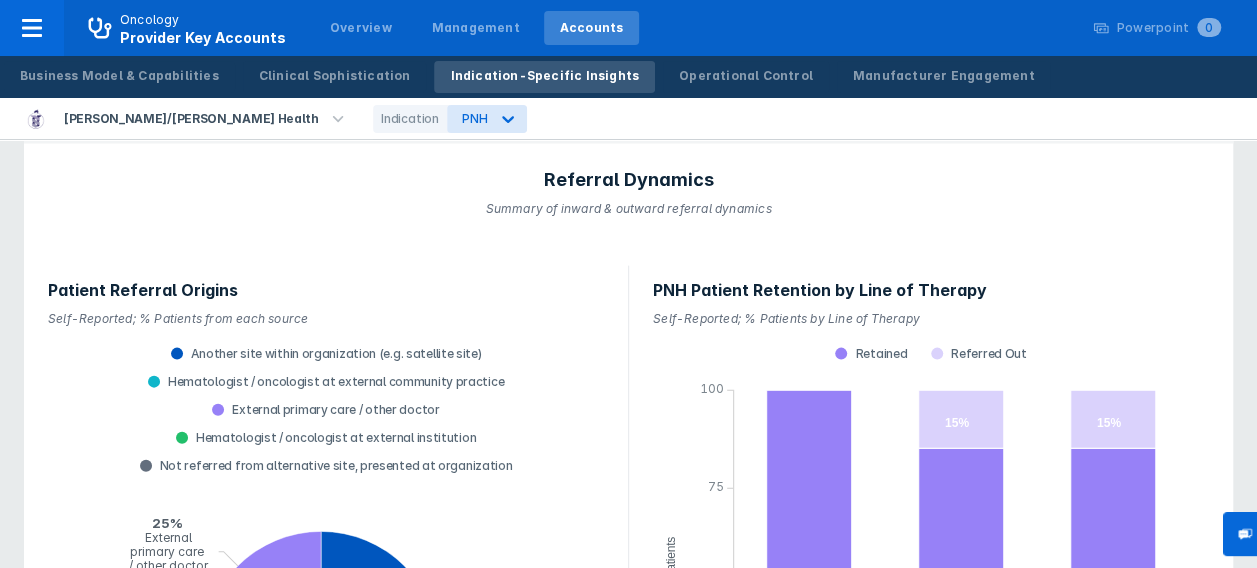 scroll, scrollTop: 1978, scrollLeft: 0, axis: vertical 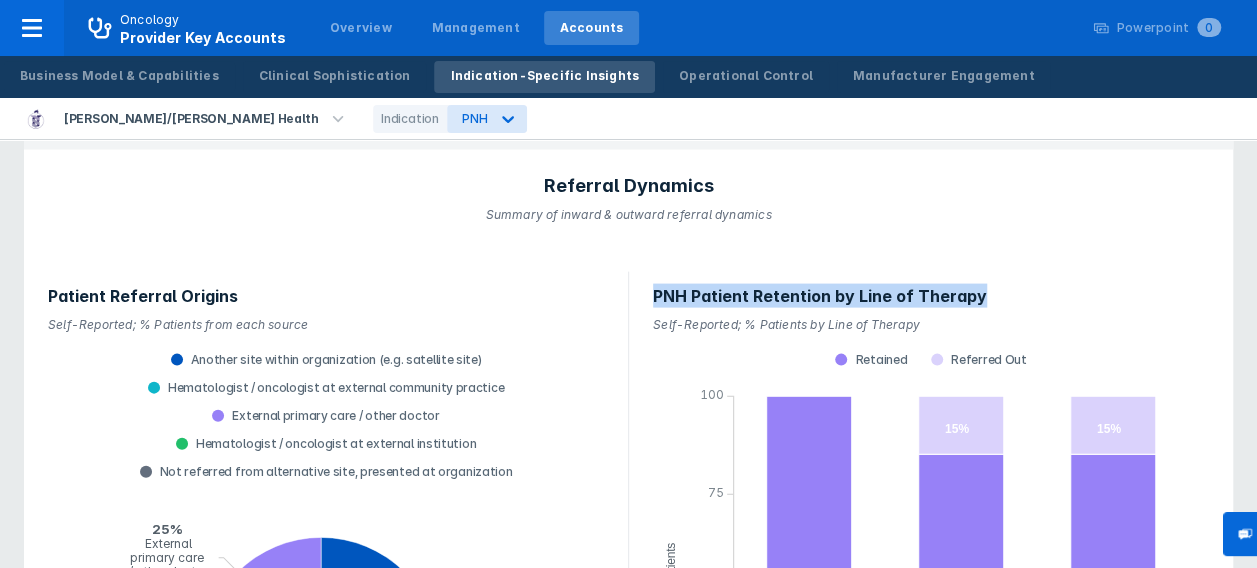 drag, startPoint x: 654, startPoint y: 241, endPoint x: 1028, endPoint y: 239, distance: 374.00534 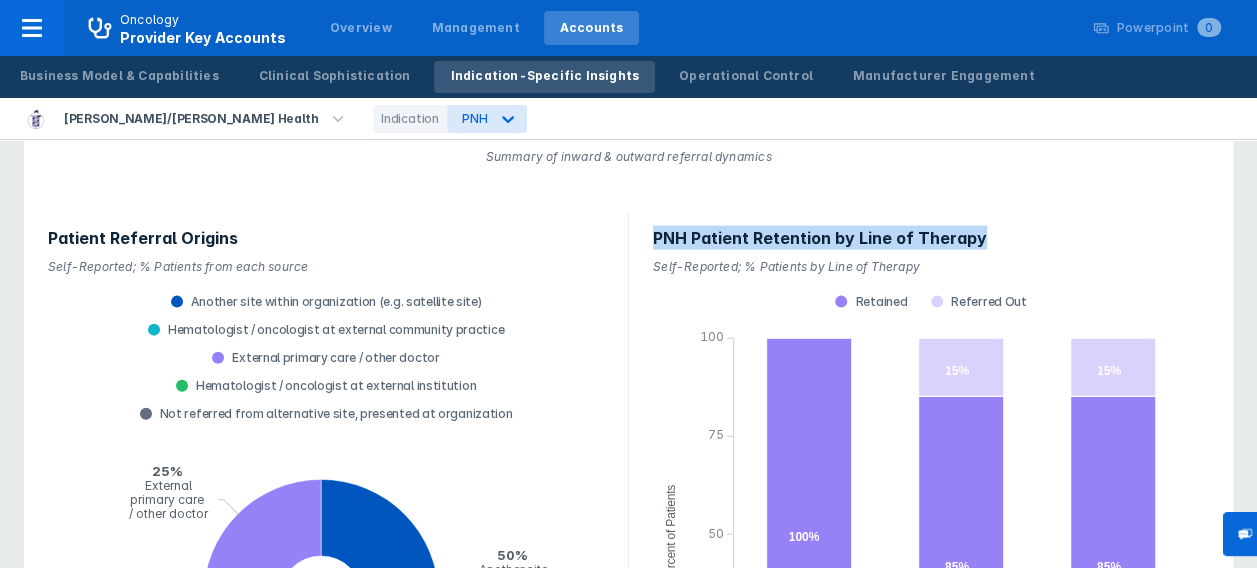 scroll, scrollTop: 2061, scrollLeft: 0, axis: vertical 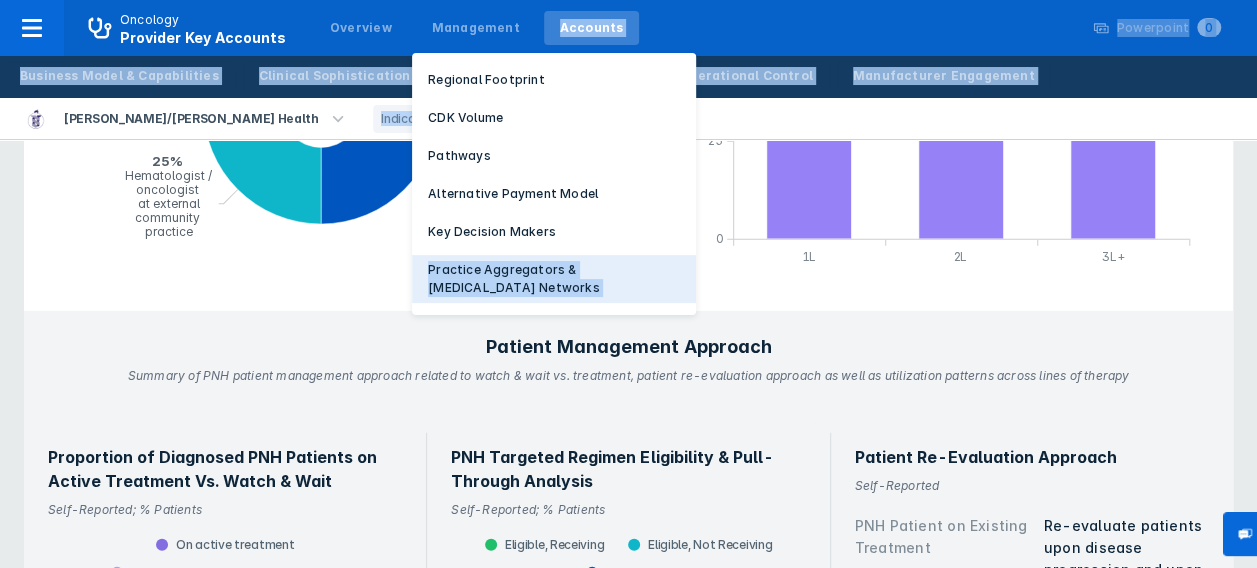 drag, startPoint x: 47, startPoint y: 161, endPoint x: 552, endPoint y: 262, distance: 515.001 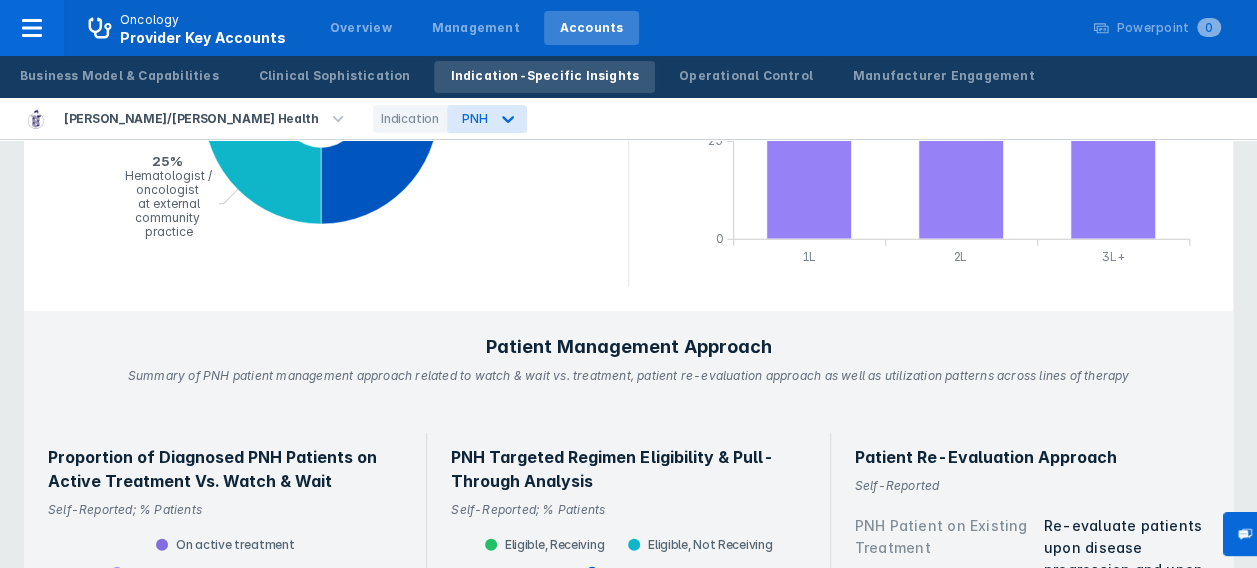 drag, startPoint x: 276, startPoint y: 200, endPoint x: 489, endPoint y: 229, distance: 214.96512 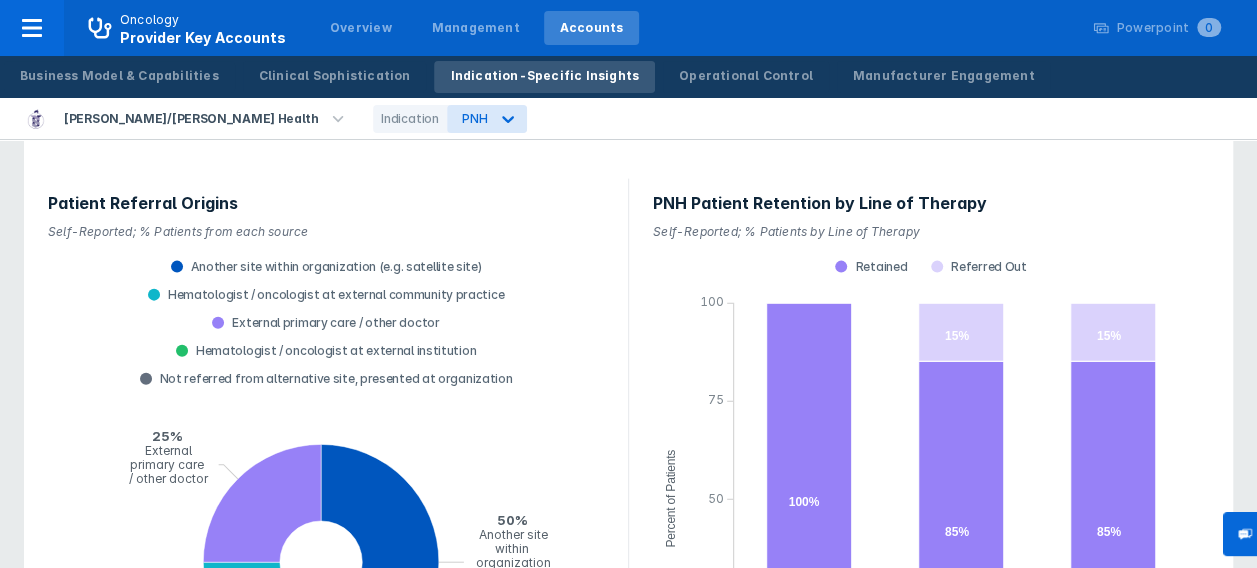 scroll, scrollTop: 2061, scrollLeft: 0, axis: vertical 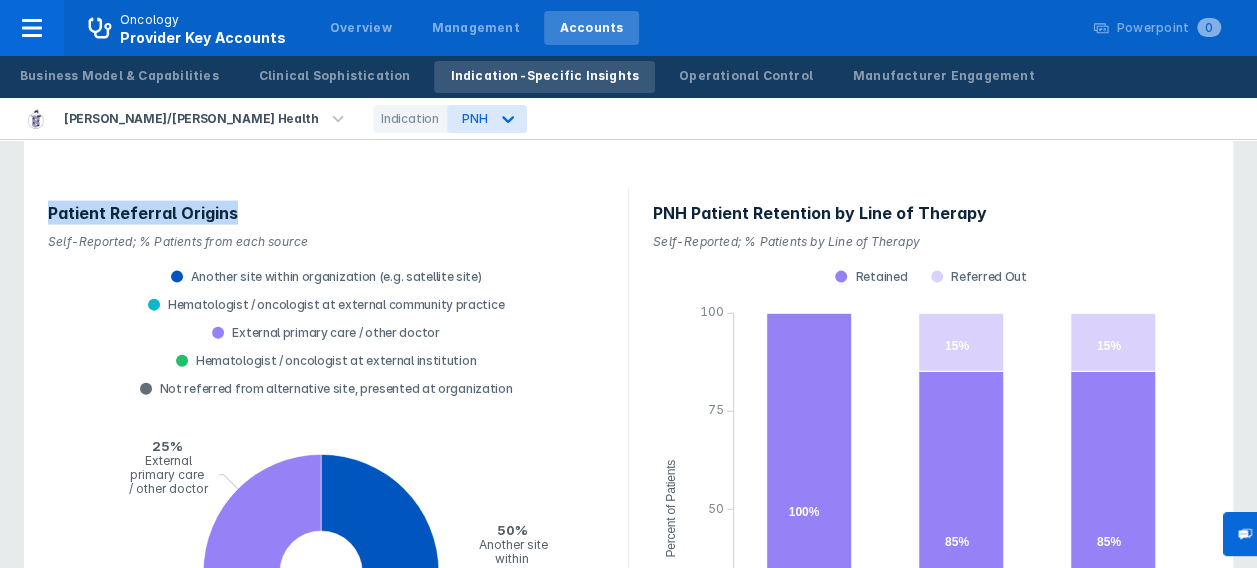 drag, startPoint x: 50, startPoint y: 160, endPoint x: 299, endPoint y: 158, distance: 249.00803 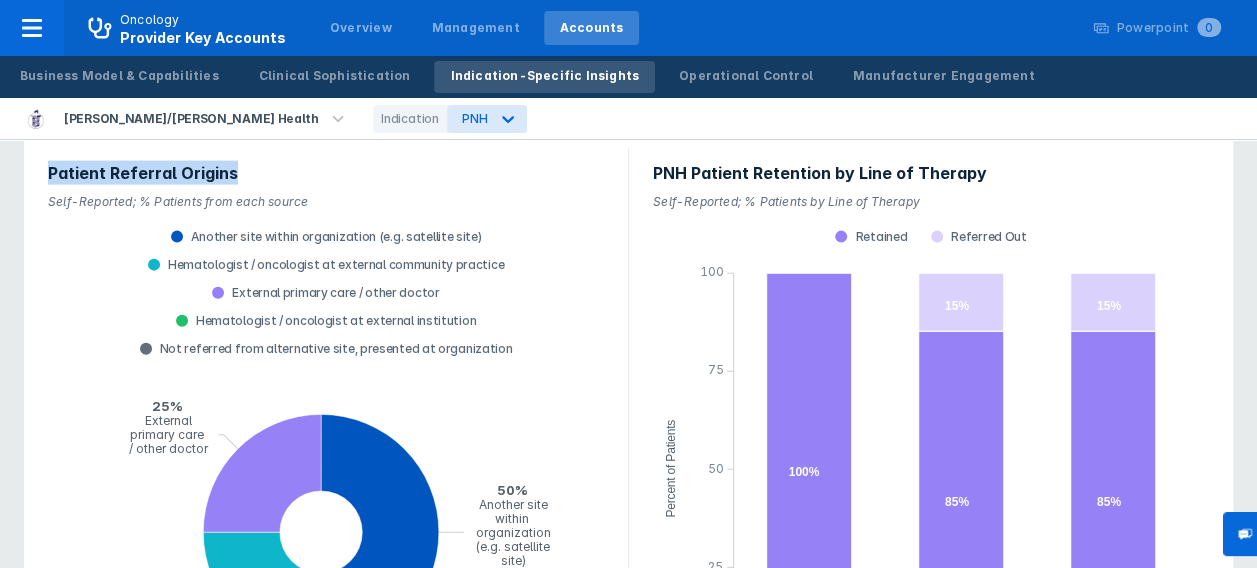 scroll, scrollTop: 2141, scrollLeft: 0, axis: vertical 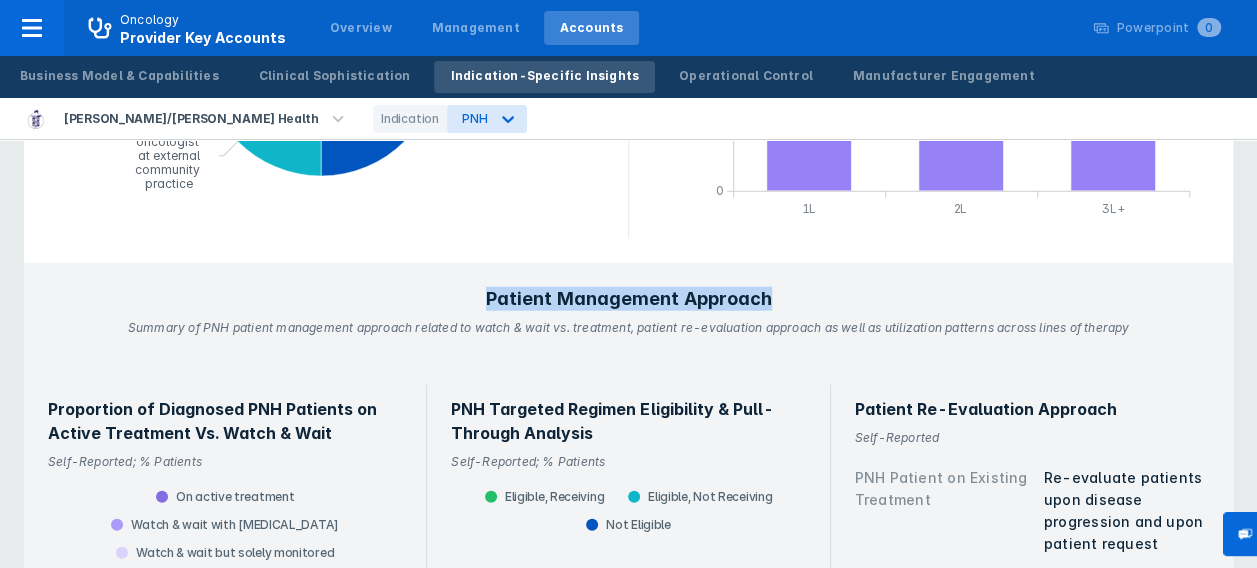 drag, startPoint x: 490, startPoint y: 247, endPoint x: 770, endPoint y: 246, distance: 280.0018 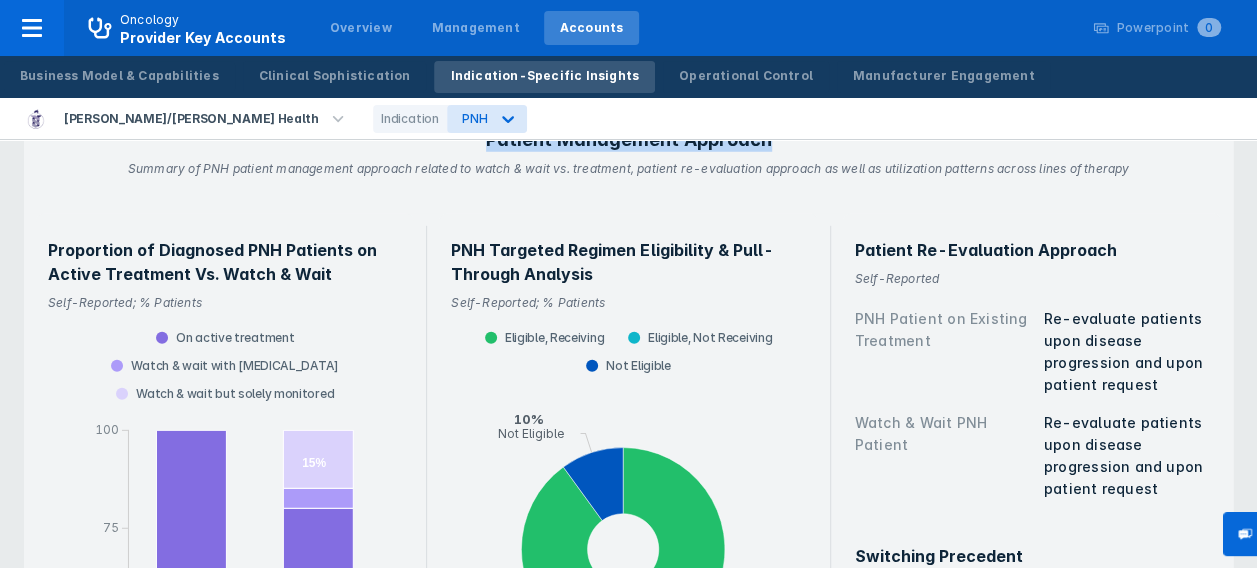 scroll, scrollTop: 2728, scrollLeft: 0, axis: vertical 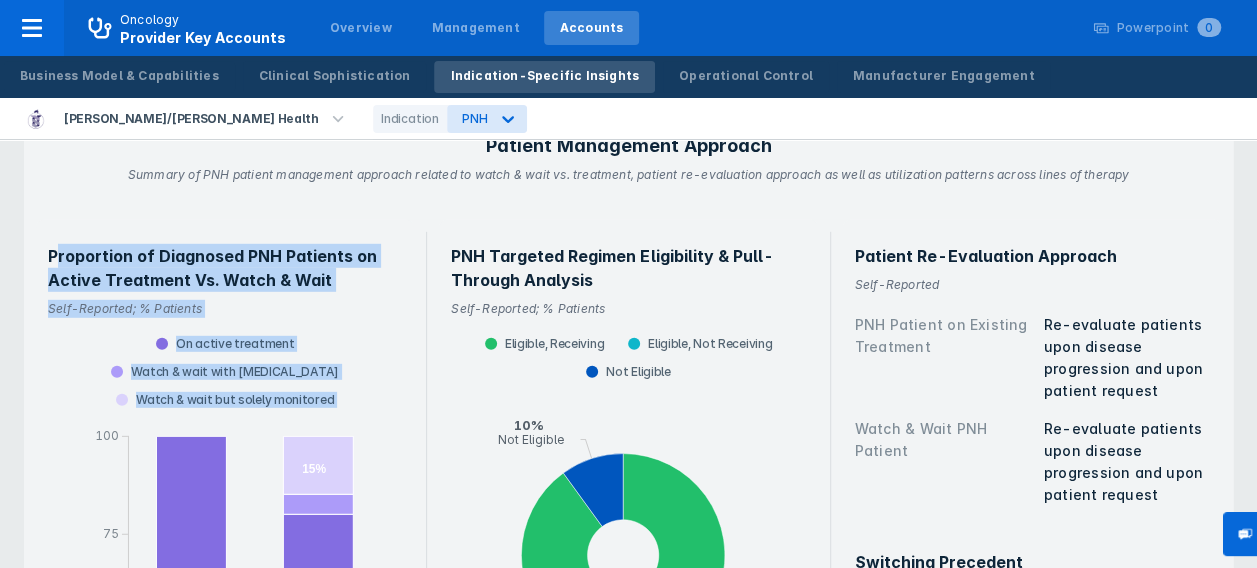 drag, startPoint x: 55, startPoint y: 205, endPoint x: 360, endPoint y: 398, distance: 360.9349 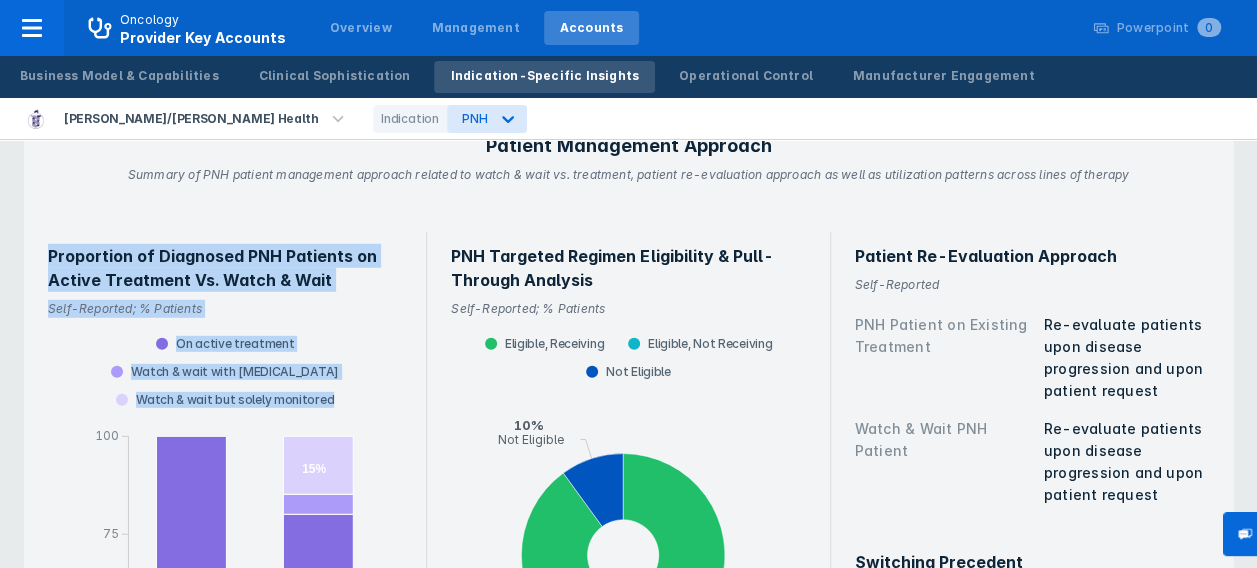 drag, startPoint x: 48, startPoint y: 206, endPoint x: 362, endPoint y: 360, distance: 349.73132 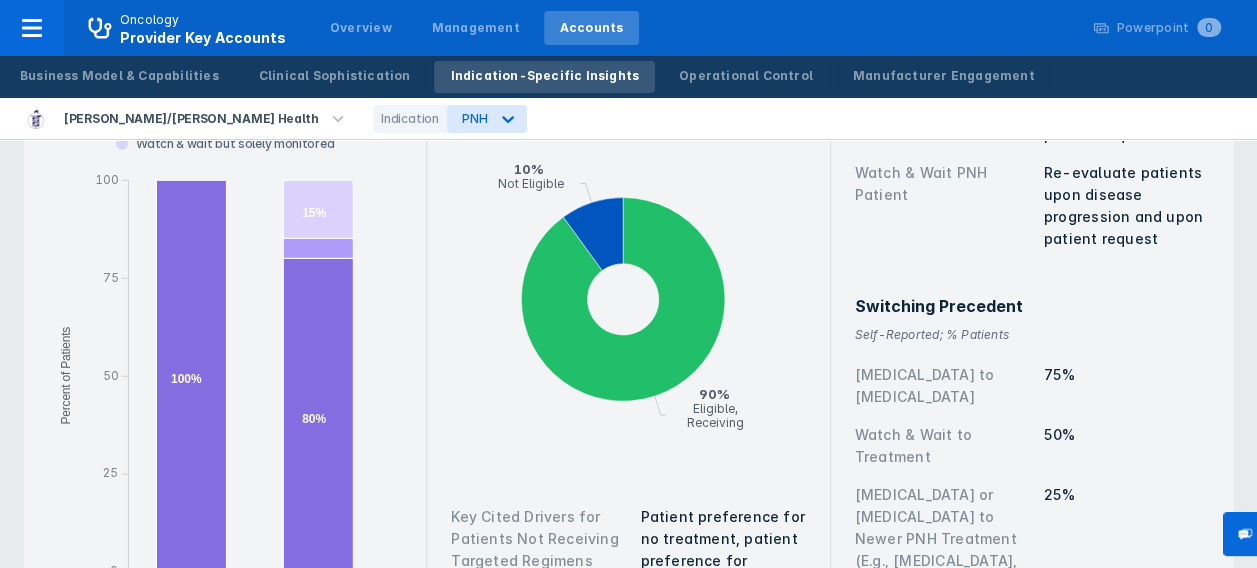 scroll, scrollTop: 2996, scrollLeft: 0, axis: vertical 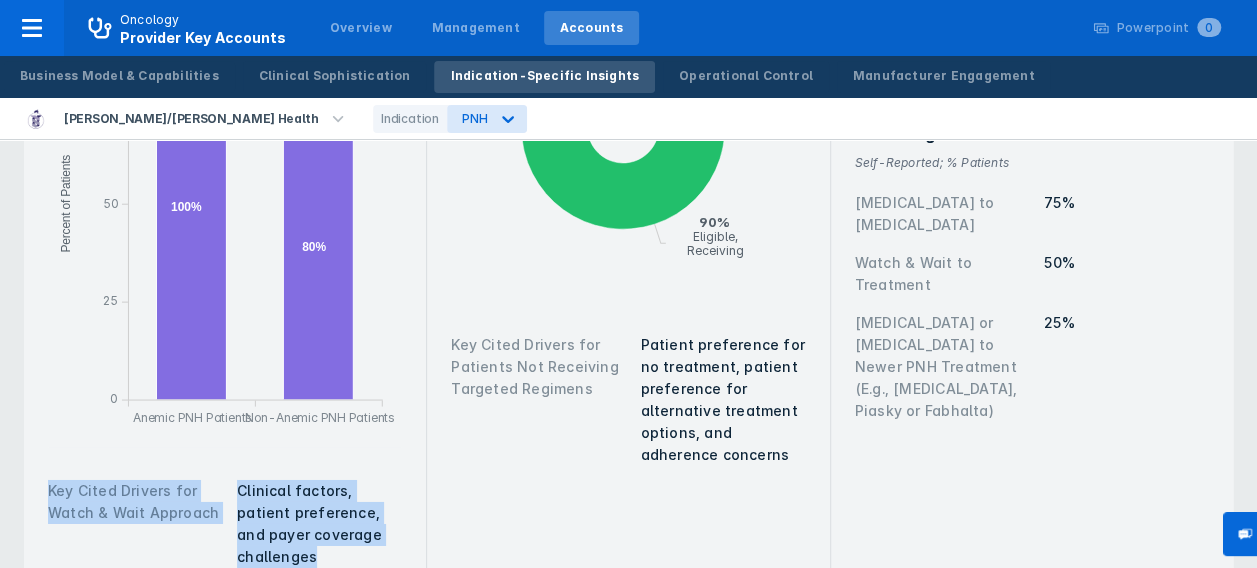 drag, startPoint x: 50, startPoint y: 436, endPoint x: 404, endPoint y: 491, distance: 358.24713 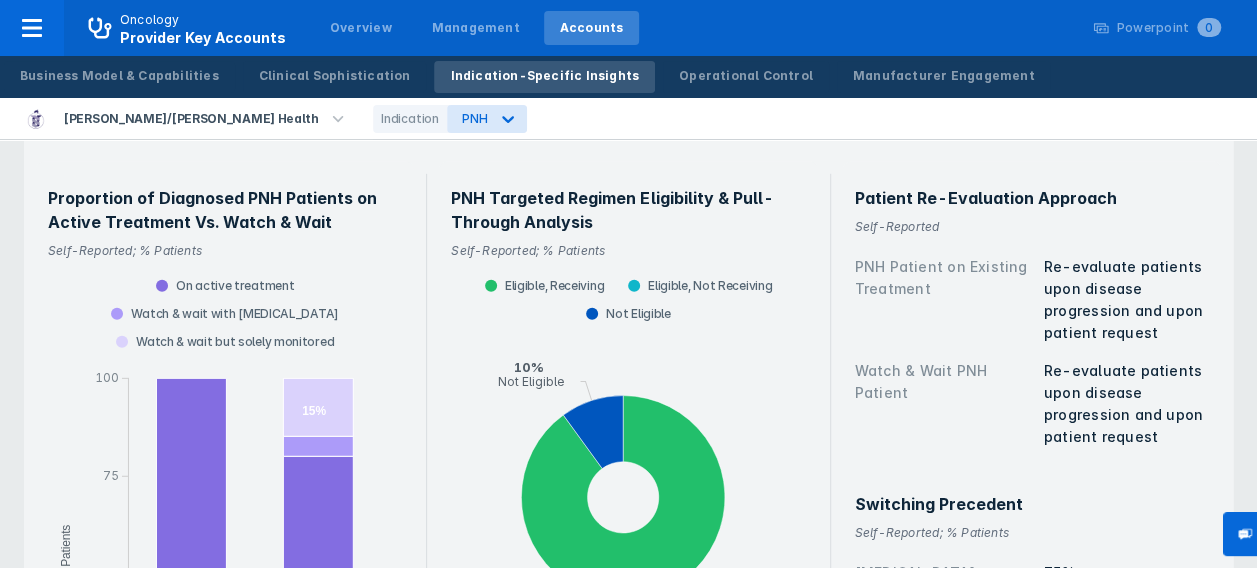 scroll, scrollTop: 2792, scrollLeft: 0, axis: vertical 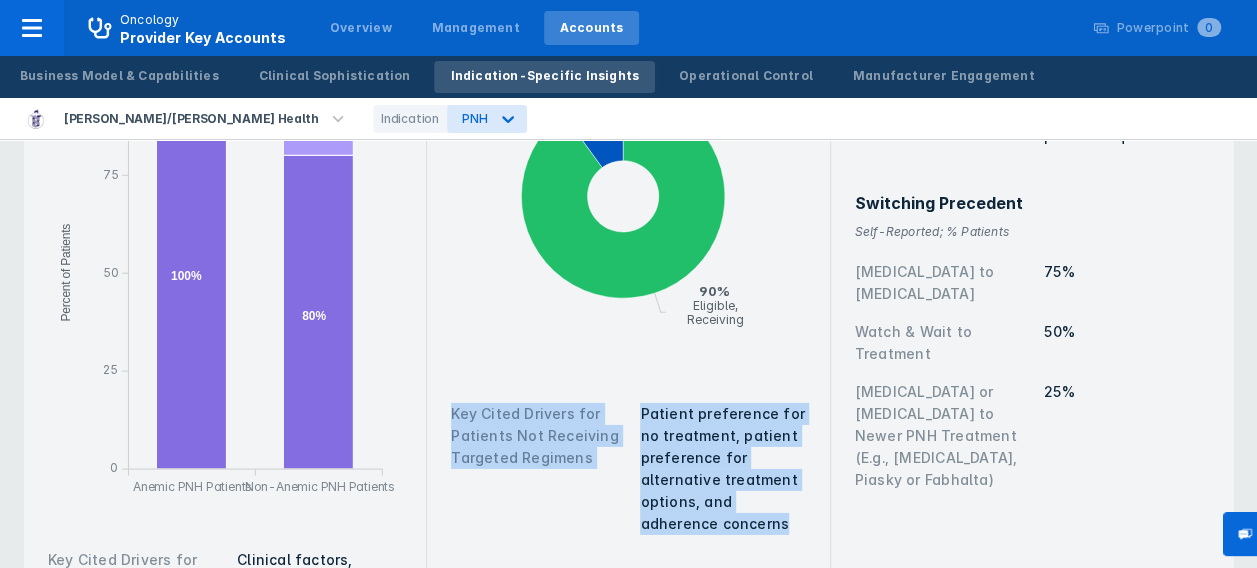 drag, startPoint x: 455, startPoint y: 363, endPoint x: 796, endPoint y: 472, distance: 357.9972 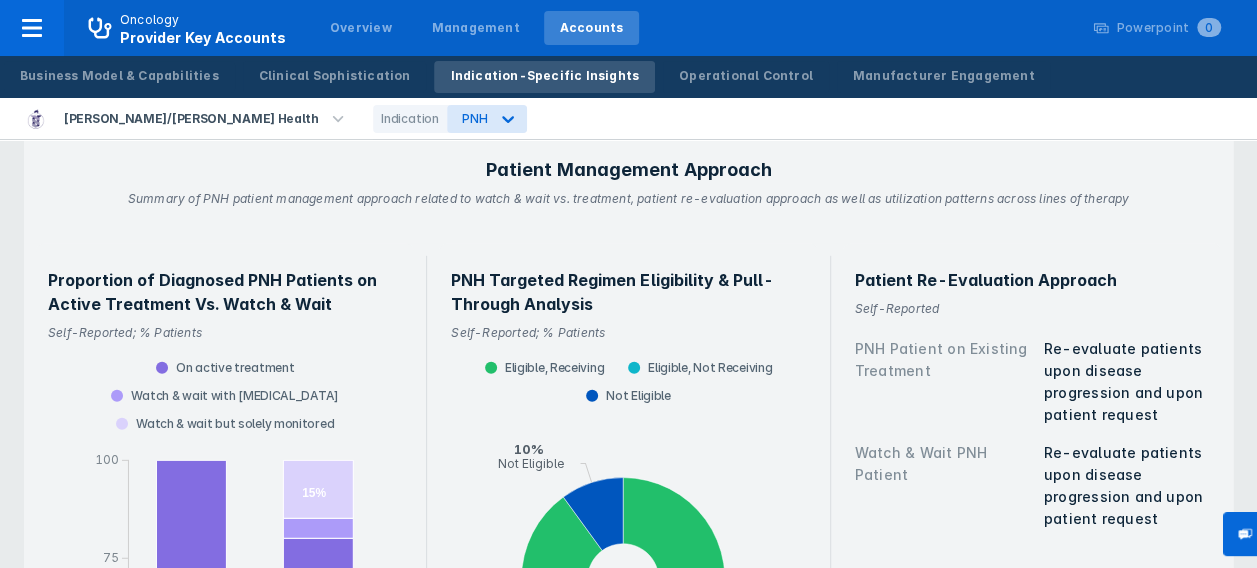 scroll, scrollTop: 2685, scrollLeft: 0, axis: vertical 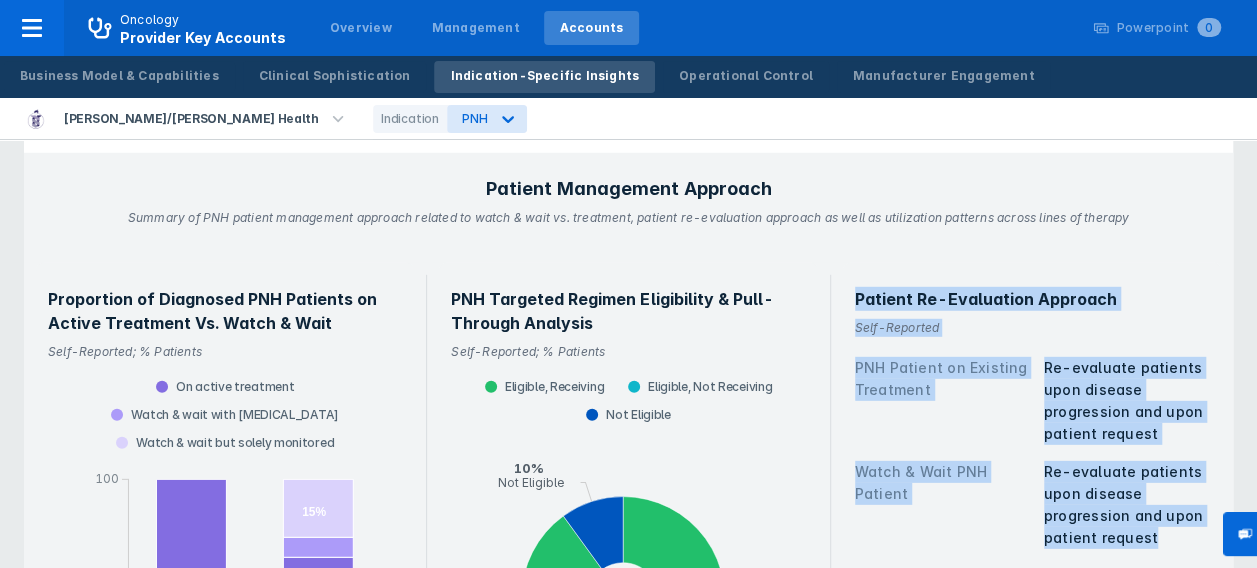 drag, startPoint x: 859, startPoint y: 251, endPoint x: 1182, endPoint y: 488, distance: 400.622 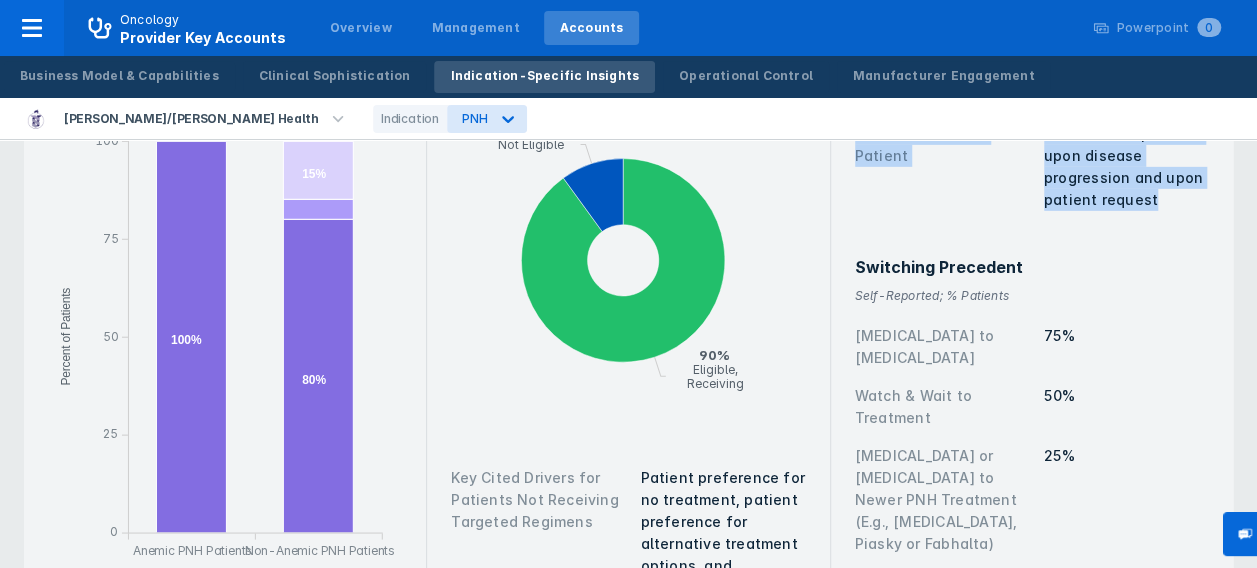 scroll, scrollTop: 3030, scrollLeft: 0, axis: vertical 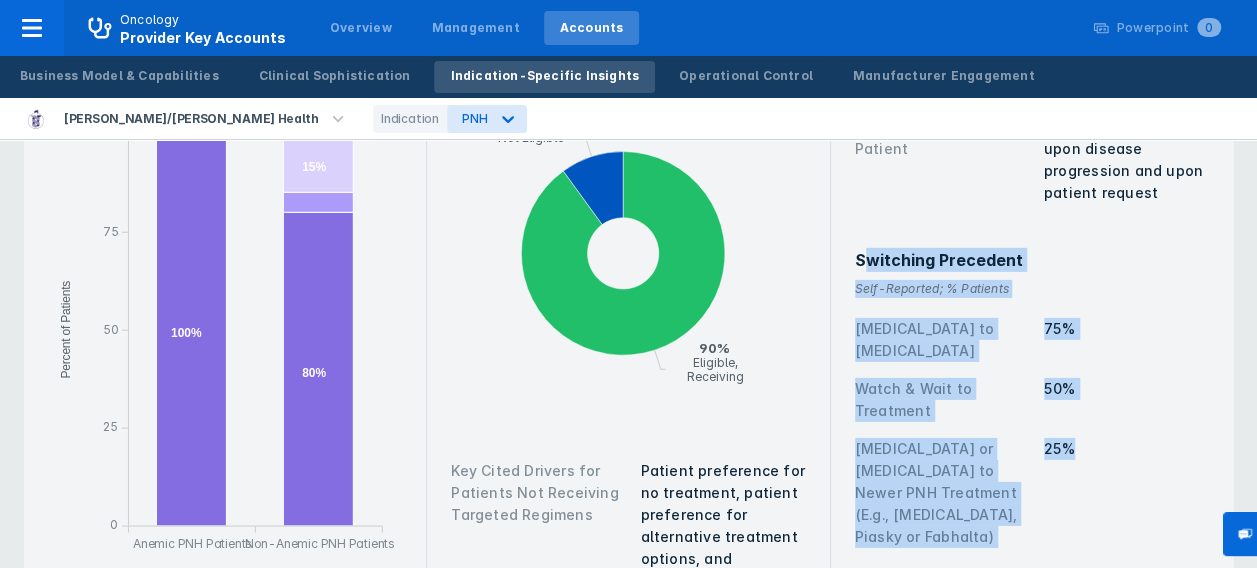 drag, startPoint x: 860, startPoint y: 208, endPoint x: 1114, endPoint y: 387, distance: 310.73624 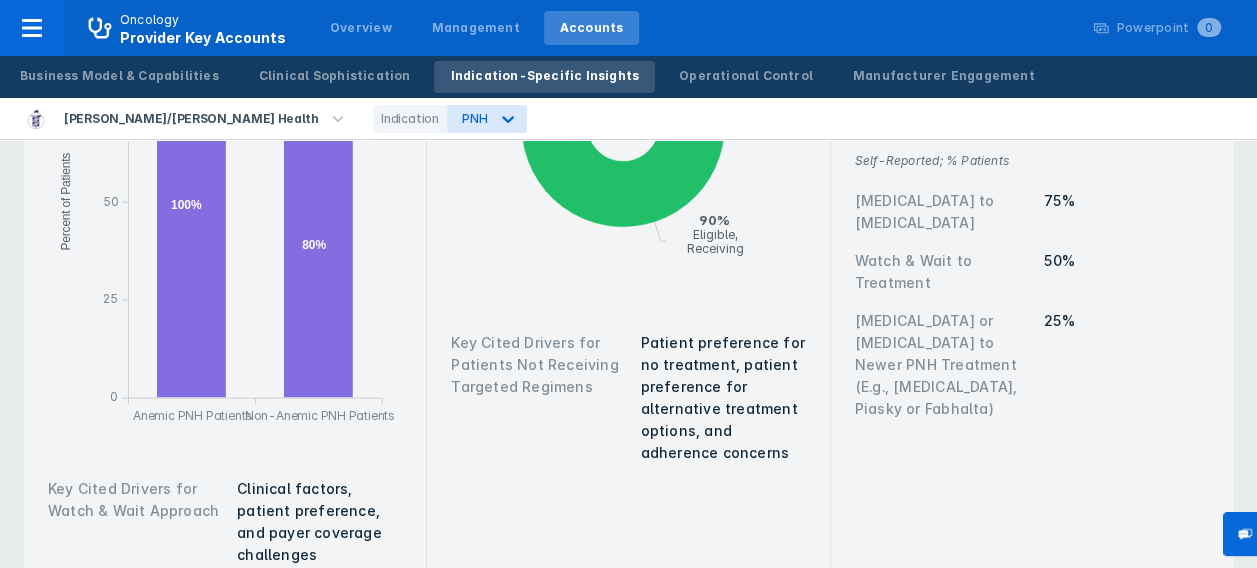 scroll, scrollTop: 3189, scrollLeft: 0, axis: vertical 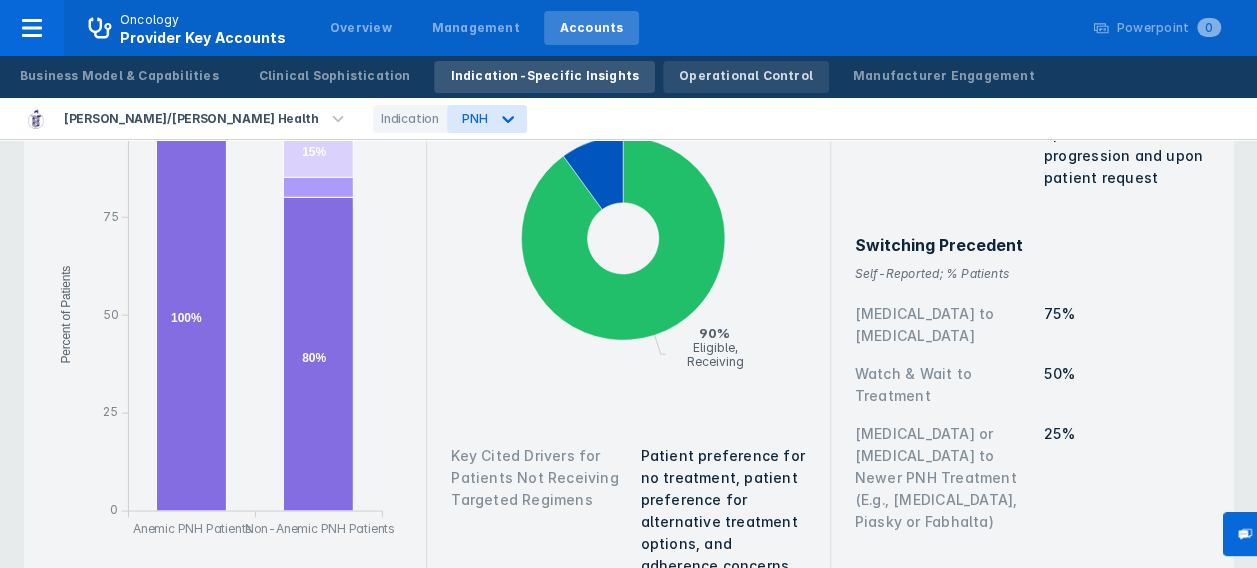 click on "Operational Control" at bounding box center [746, 76] 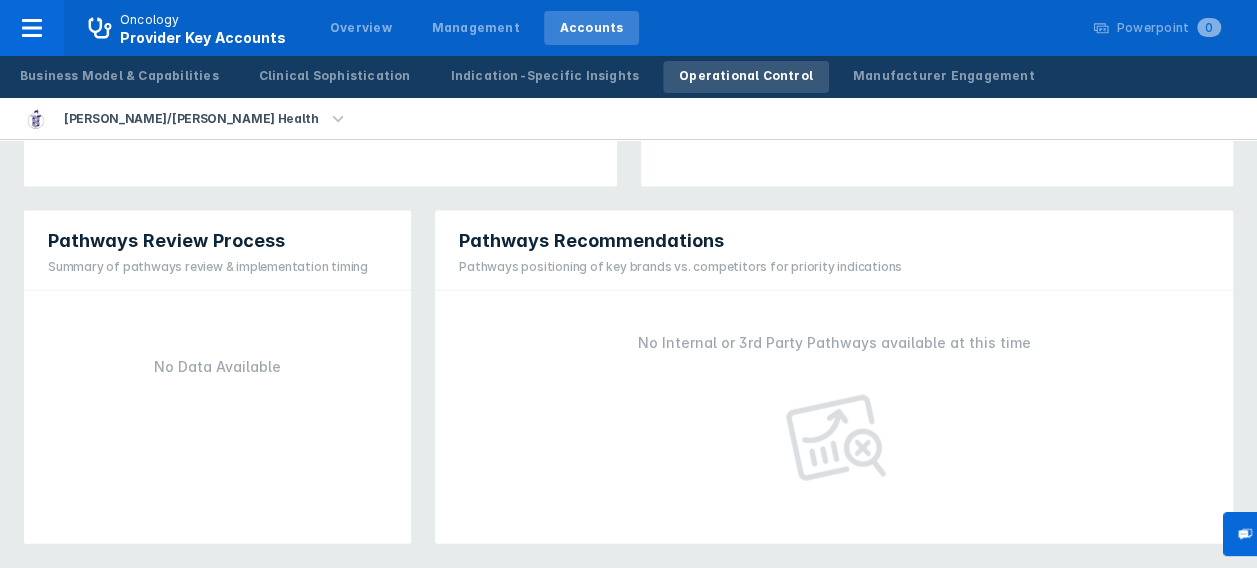 scroll, scrollTop: 0, scrollLeft: 0, axis: both 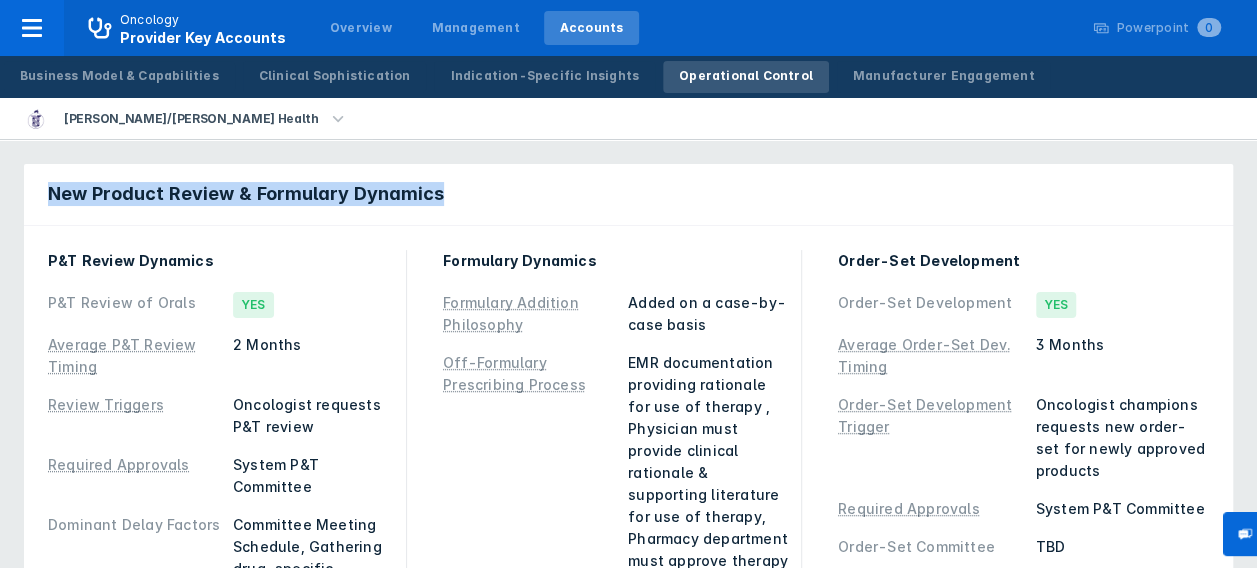 drag, startPoint x: 46, startPoint y: 193, endPoint x: 523, endPoint y: 211, distance: 477.3395 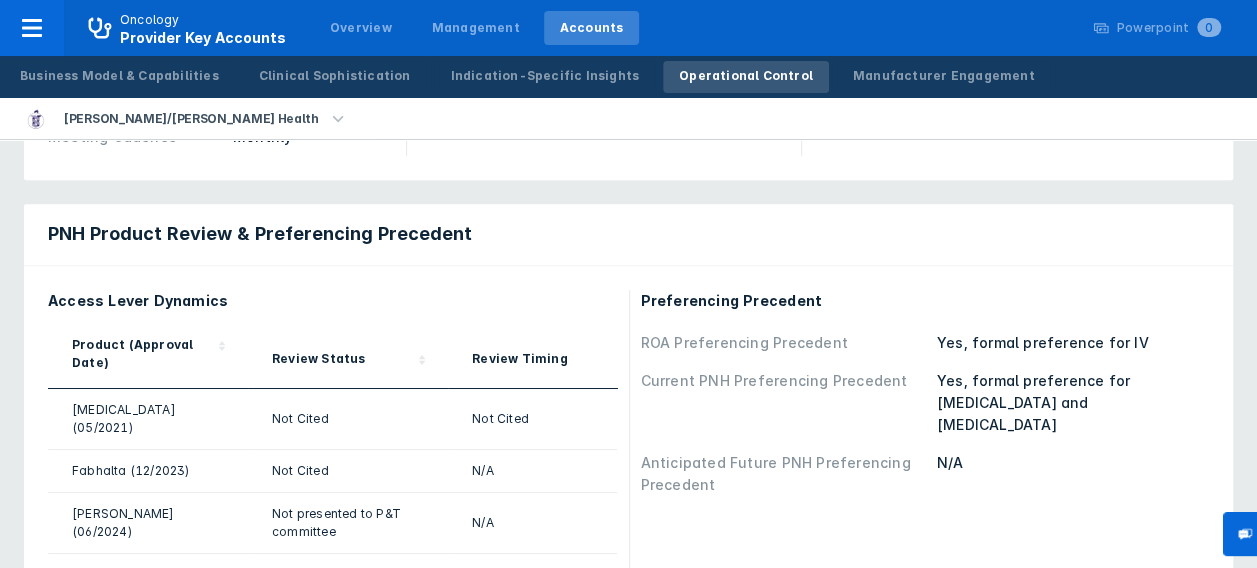 scroll, scrollTop: 690, scrollLeft: 0, axis: vertical 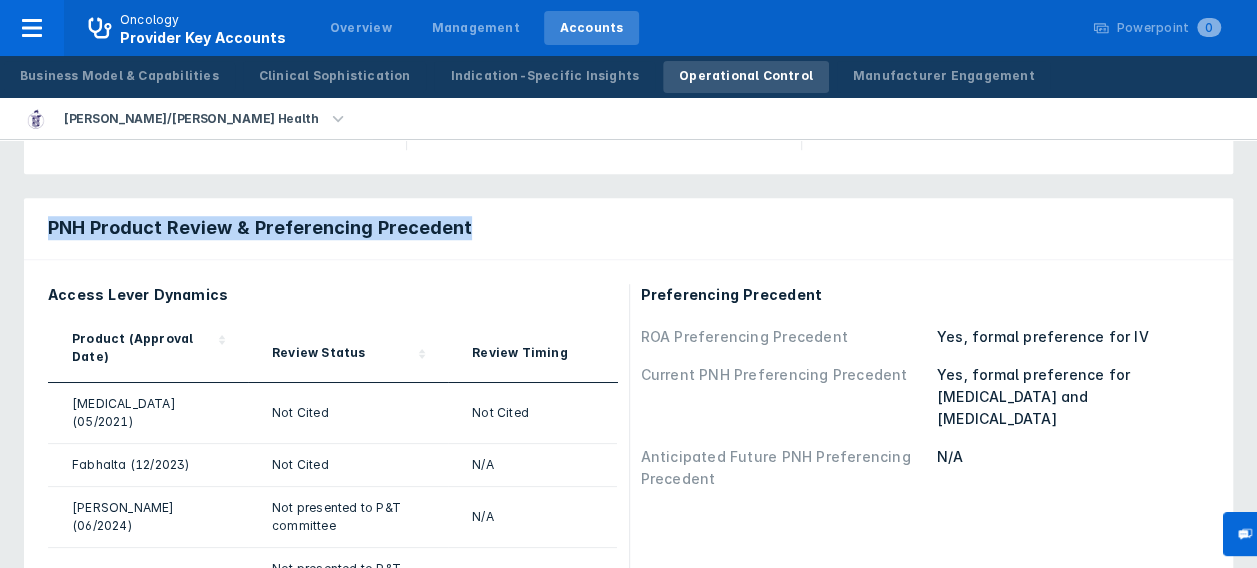 drag, startPoint x: 50, startPoint y: 183, endPoint x: 529, endPoint y: 181, distance: 479.00418 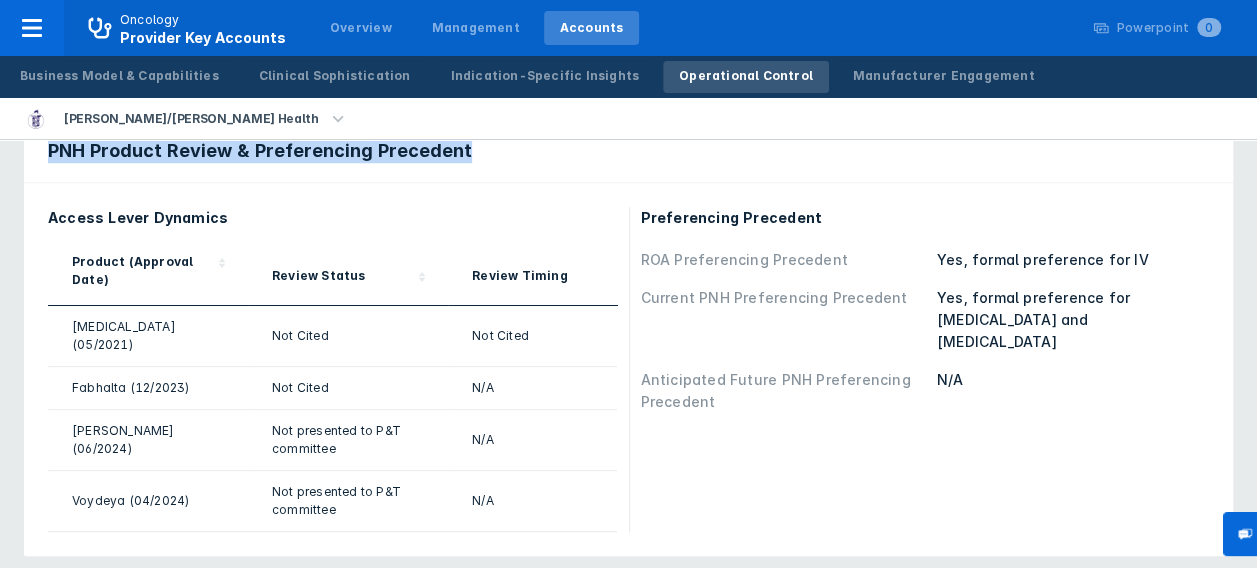 scroll, scrollTop: 770, scrollLeft: 0, axis: vertical 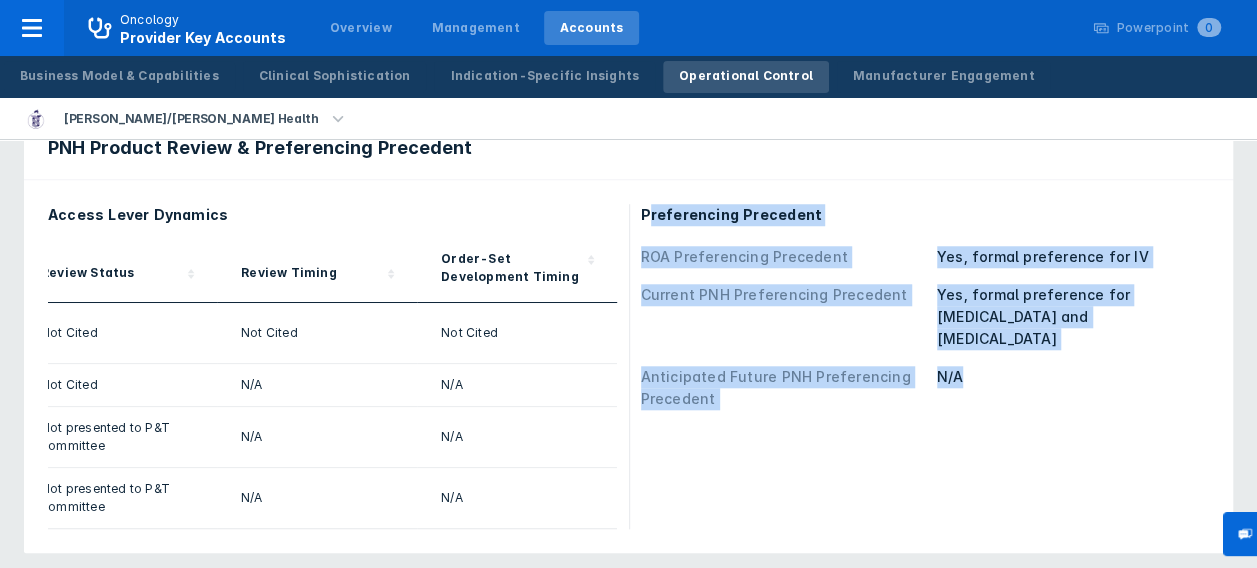 drag, startPoint x: 646, startPoint y: 168, endPoint x: 1072, endPoint y: 316, distance: 450.9767 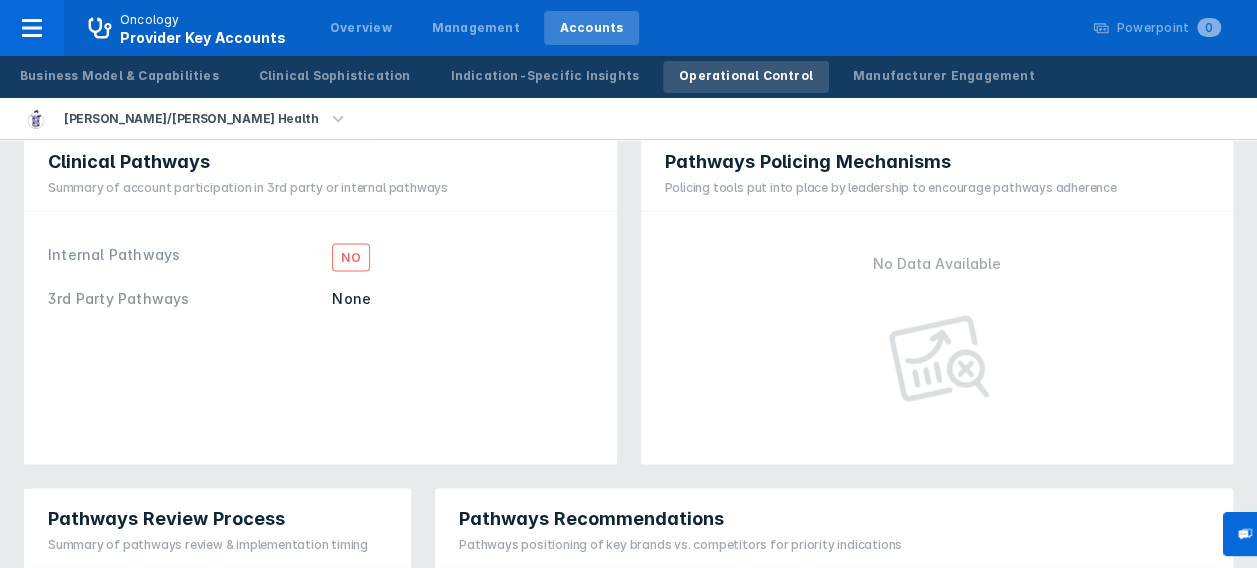scroll, scrollTop: 2041, scrollLeft: 0, axis: vertical 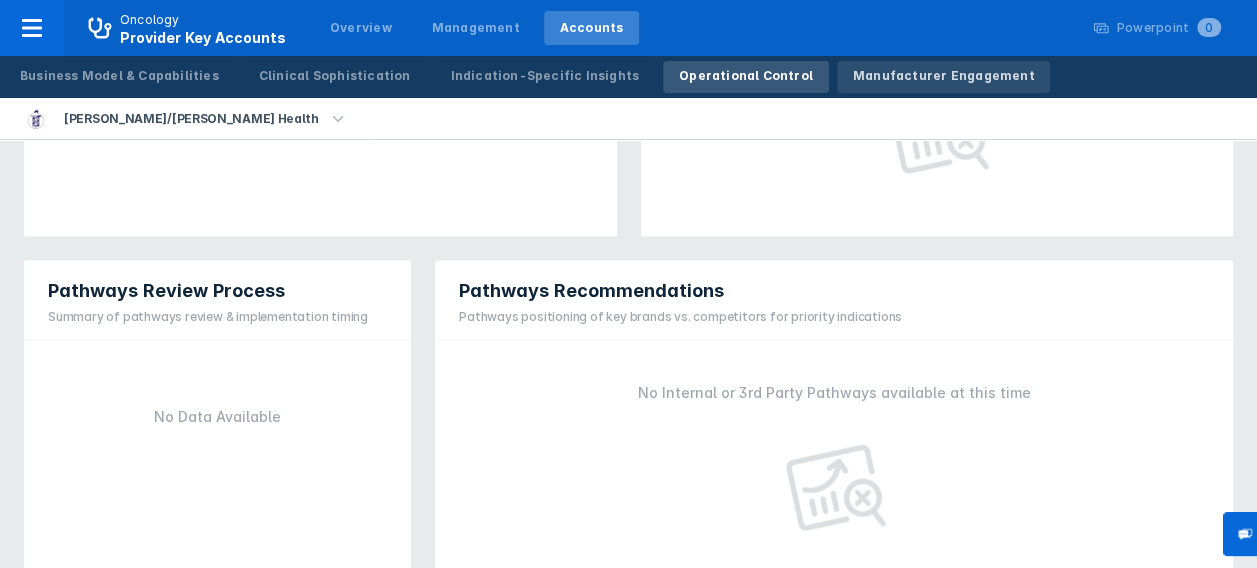 click on "Manufacturer Engagement" at bounding box center [944, 76] 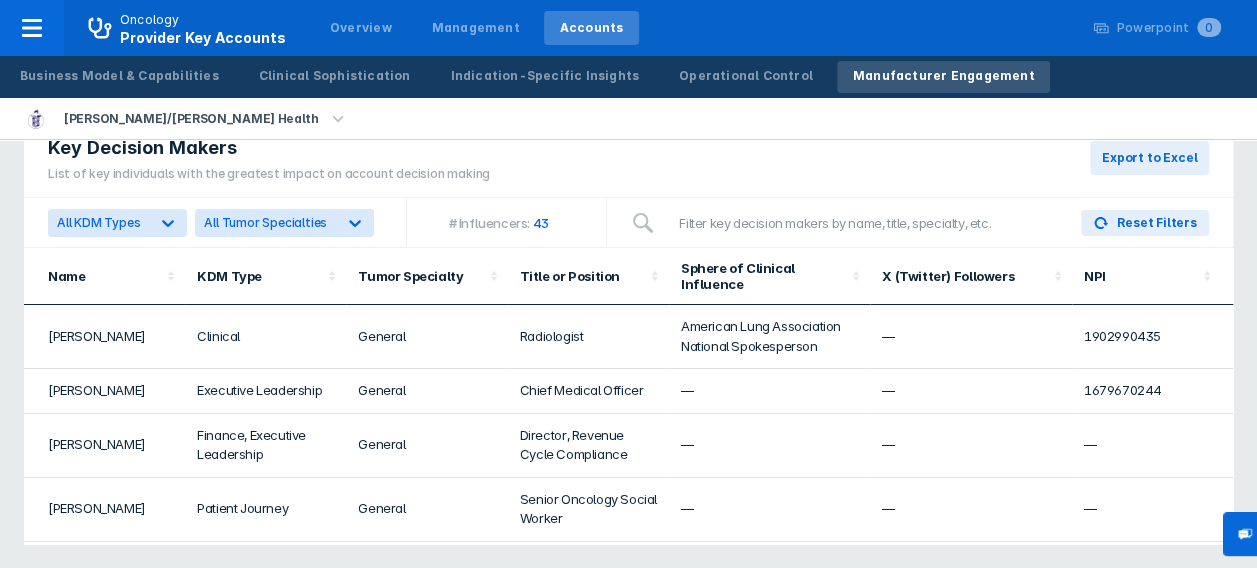 scroll, scrollTop: 0, scrollLeft: 0, axis: both 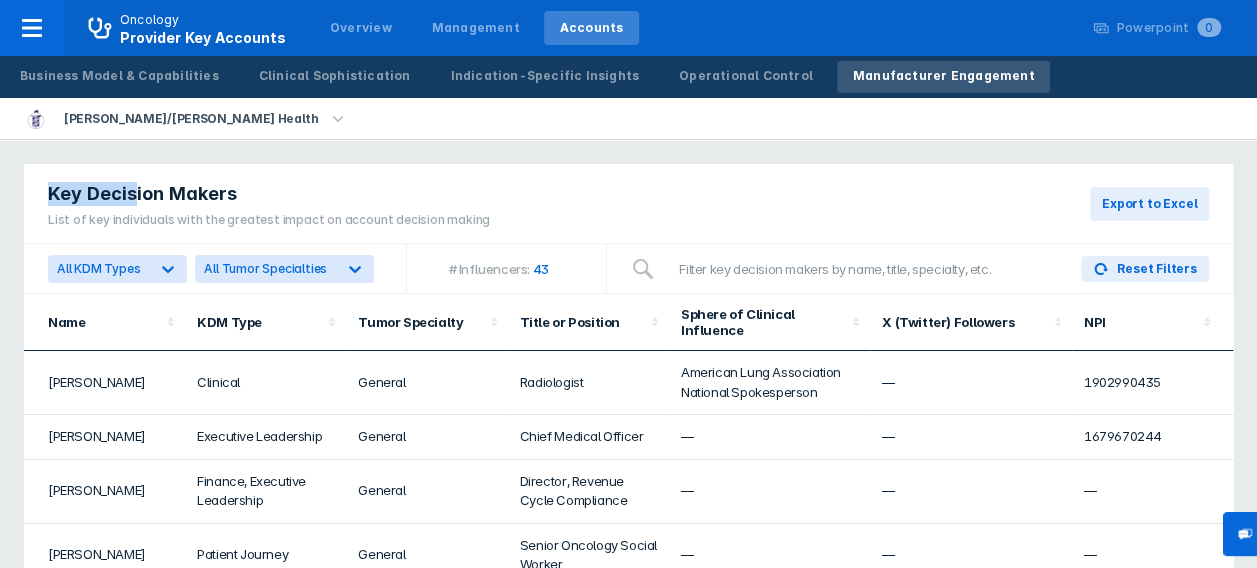 drag, startPoint x: 46, startPoint y: 188, endPoint x: 133, endPoint y: 188, distance: 87 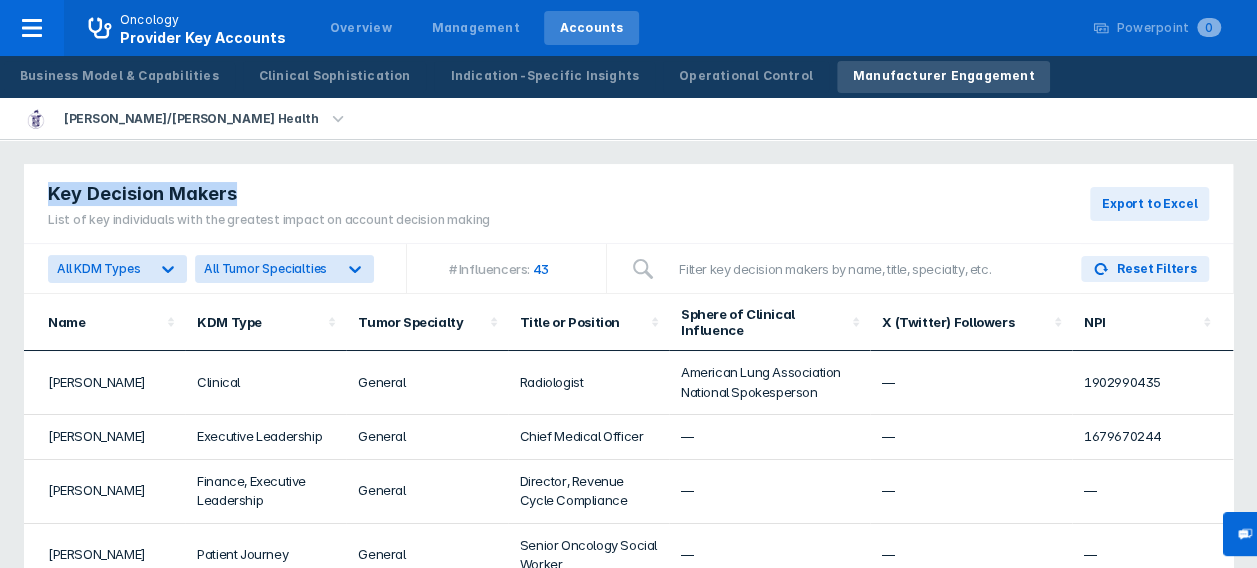 drag, startPoint x: 133, startPoint y: 188, endPoint x: -4, endPoint y: 203, distance: 137.81873 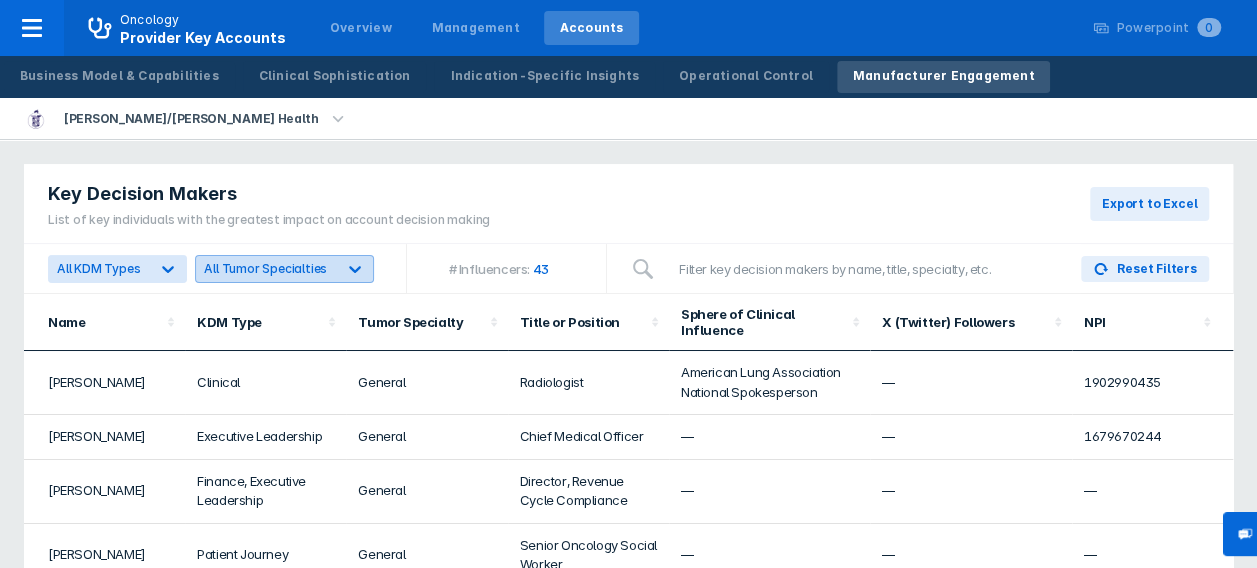 click 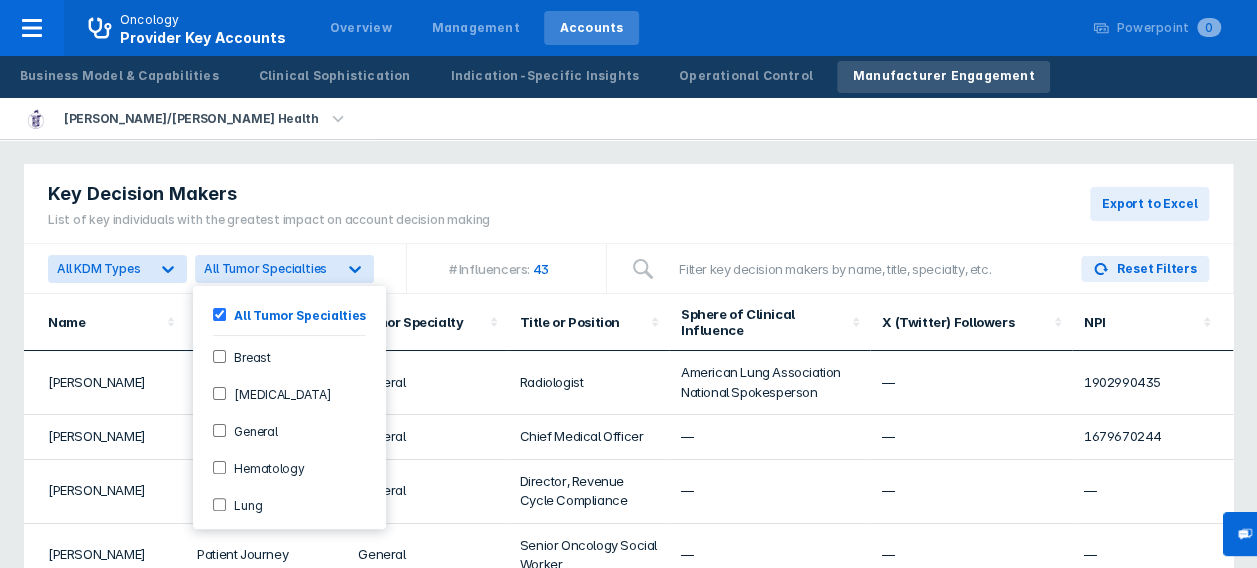 click on "Hematology" at bounding box center (219, 467) 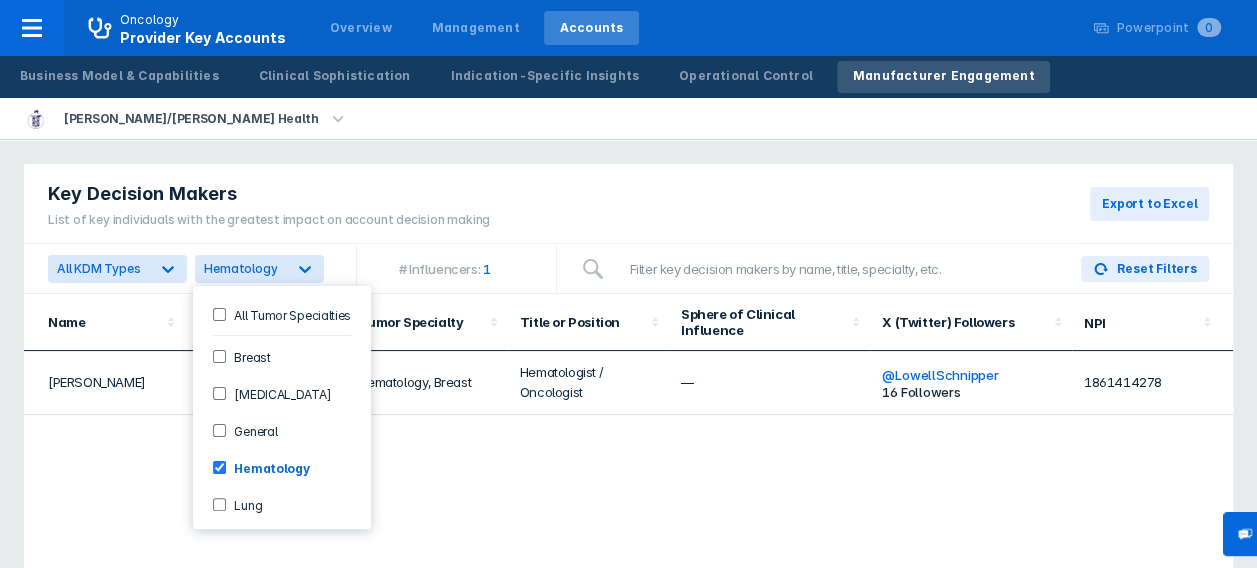 click on "Name KDM Type Tumor Specialty Title or Position Sphere of Clinical Influence X (Twitter) Followers NPI [PERSON_NAME] Clinical, External Pathways Hematology, Breast Hematologist / Oncologist — @ LowellSchnipper 16 Followers 1861414278" at bounding box center (628, 442) 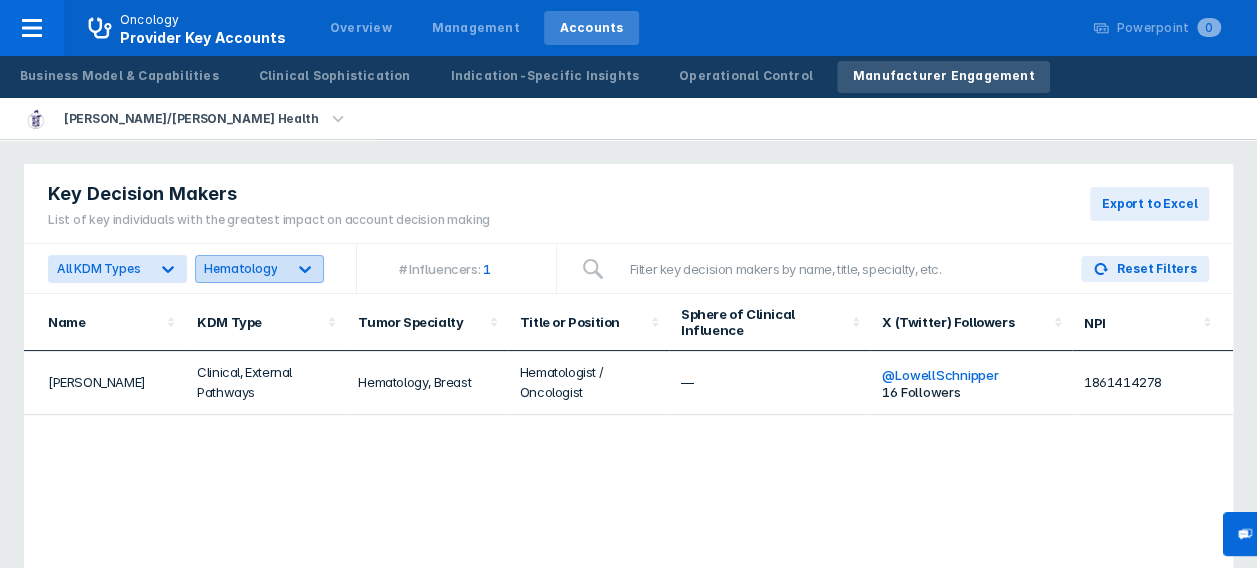 click 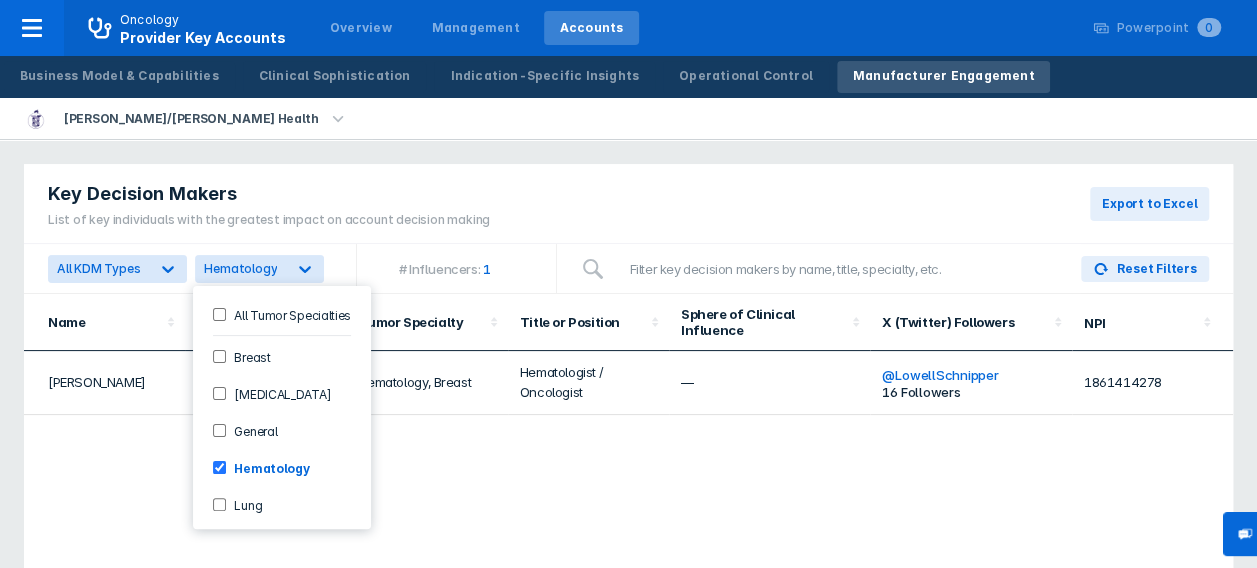 click on "General" at bounding box center [219, 430] 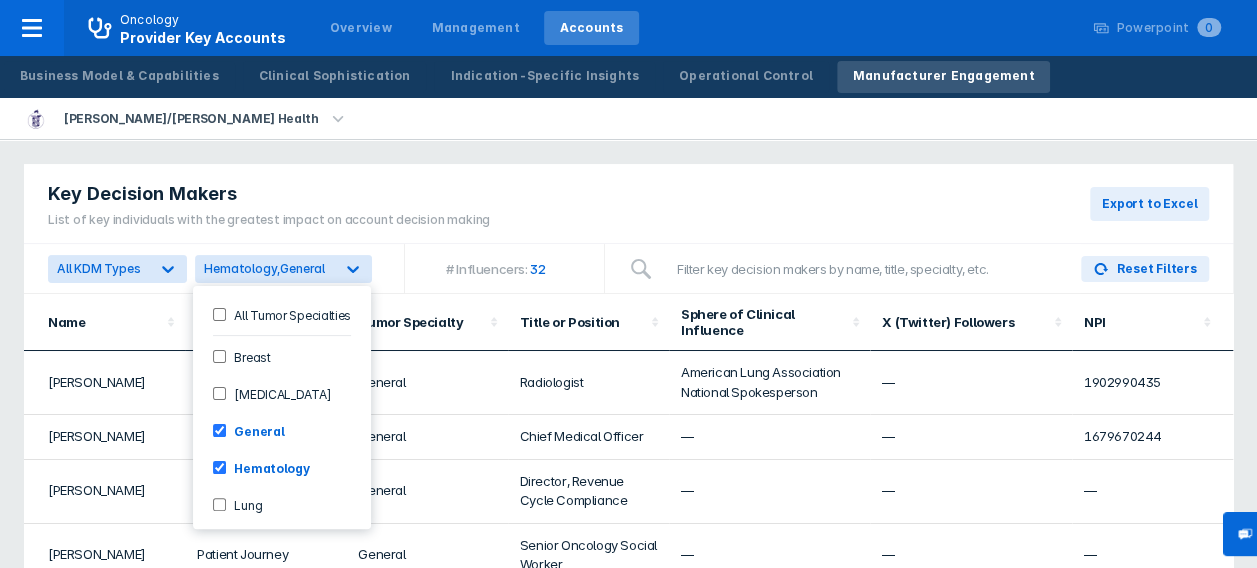 click on "Key Decision Makers List of key individuals with the greatest impact on account decision making Export to Excel" at bounding box center [628, 204] 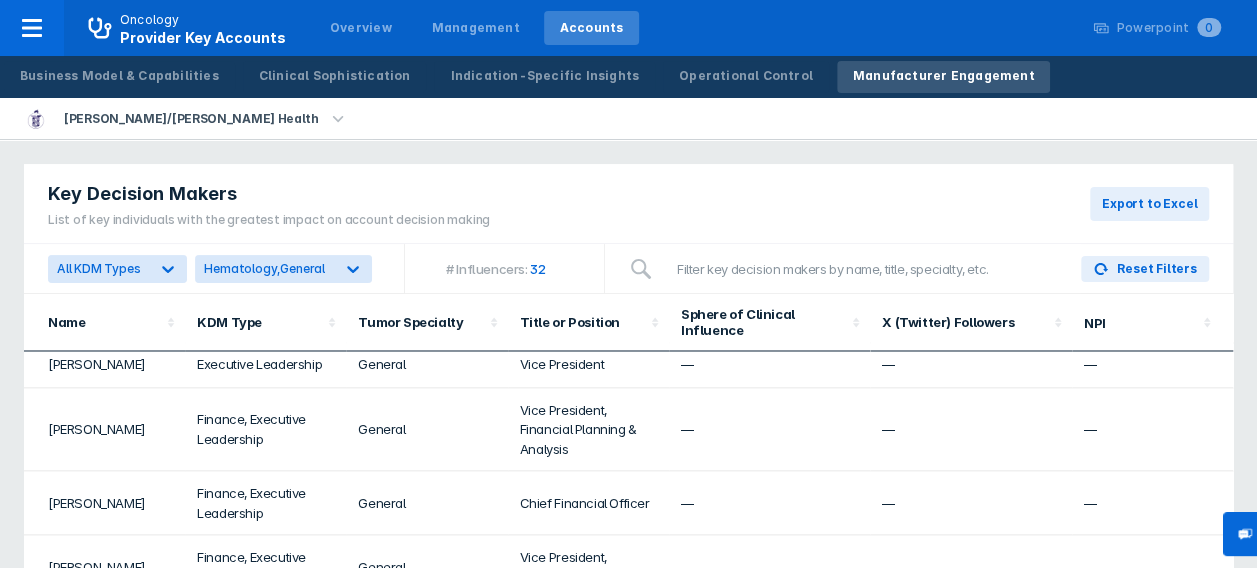 scroll, scrollTop: 1816, scrollLeft: 0, axis: vertical 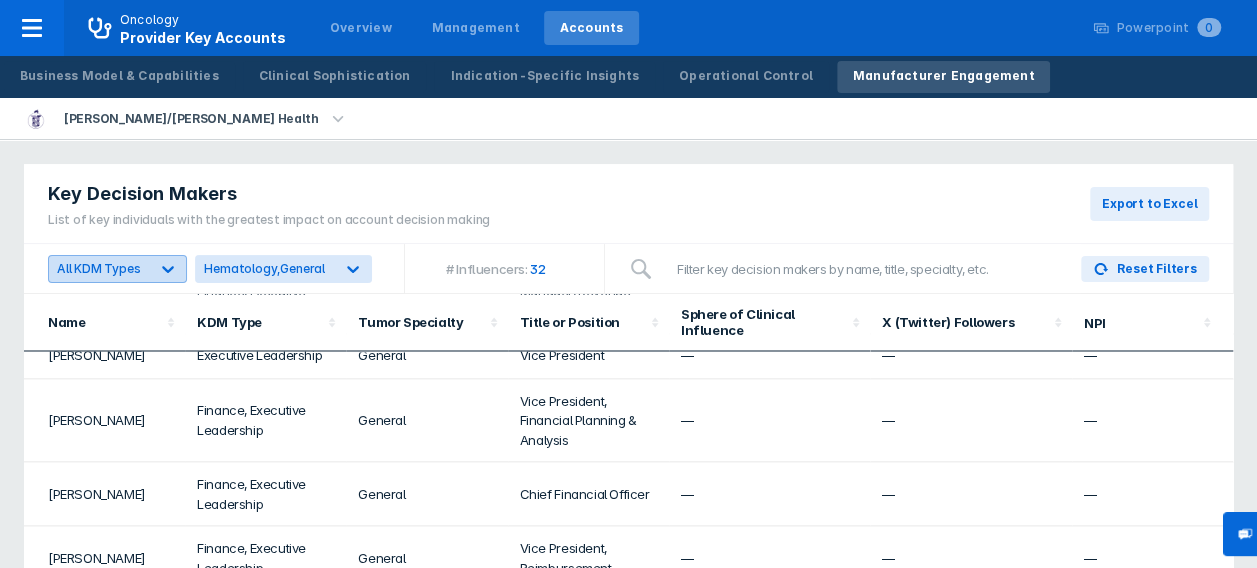 click at bounding box center (168, 269) 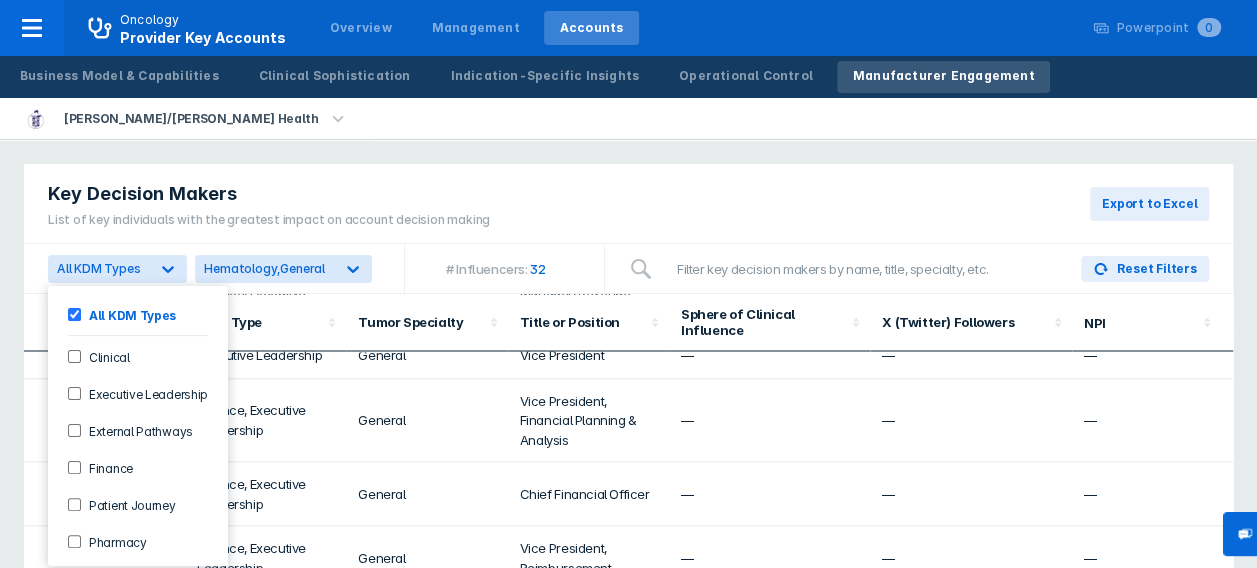 click on "Key Decision Makers List of key individuals with the greatest impact on account decision making Export to Excel" at bounding box center (628, 204) 